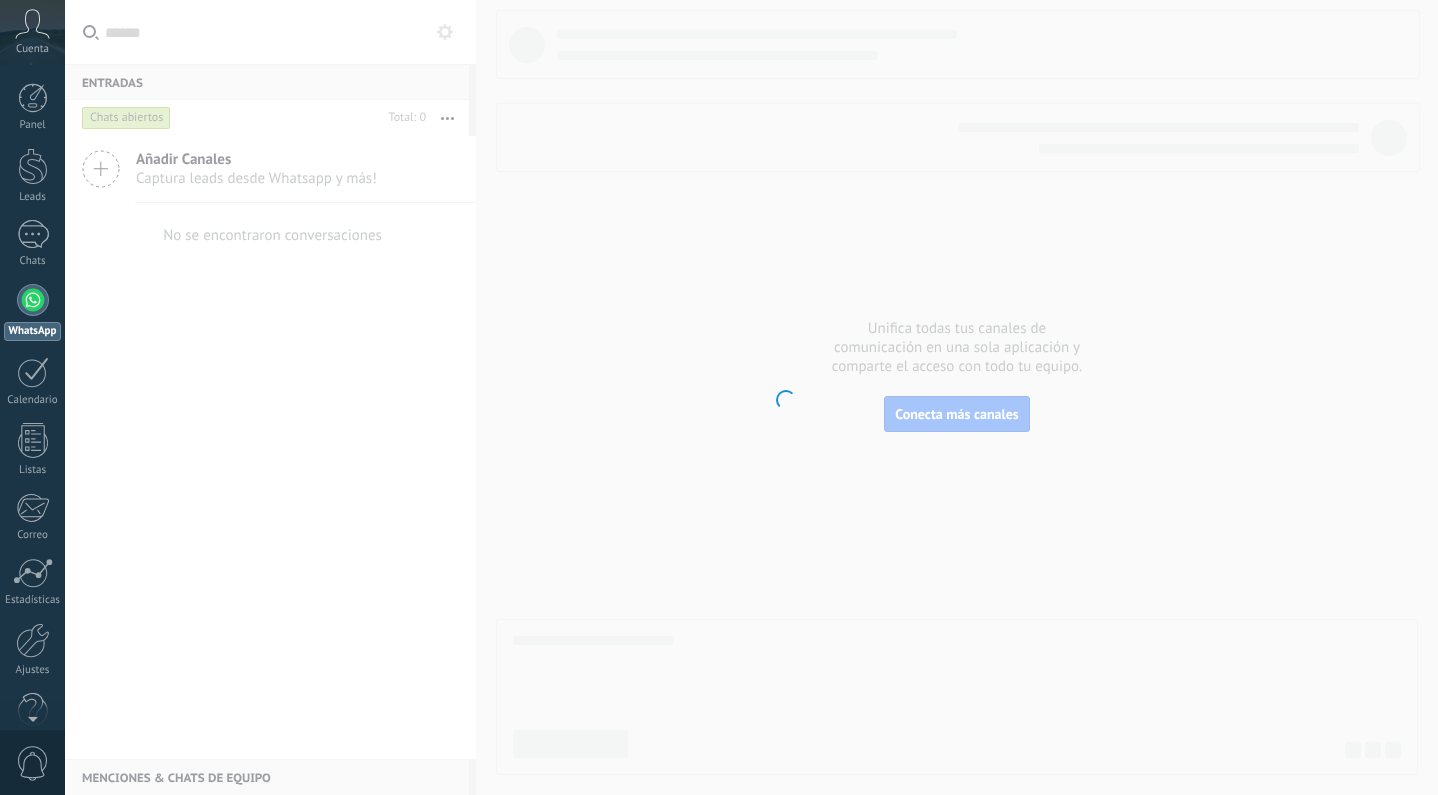scroll, scrollTop: 0, scrollLeft: 0, axis: both 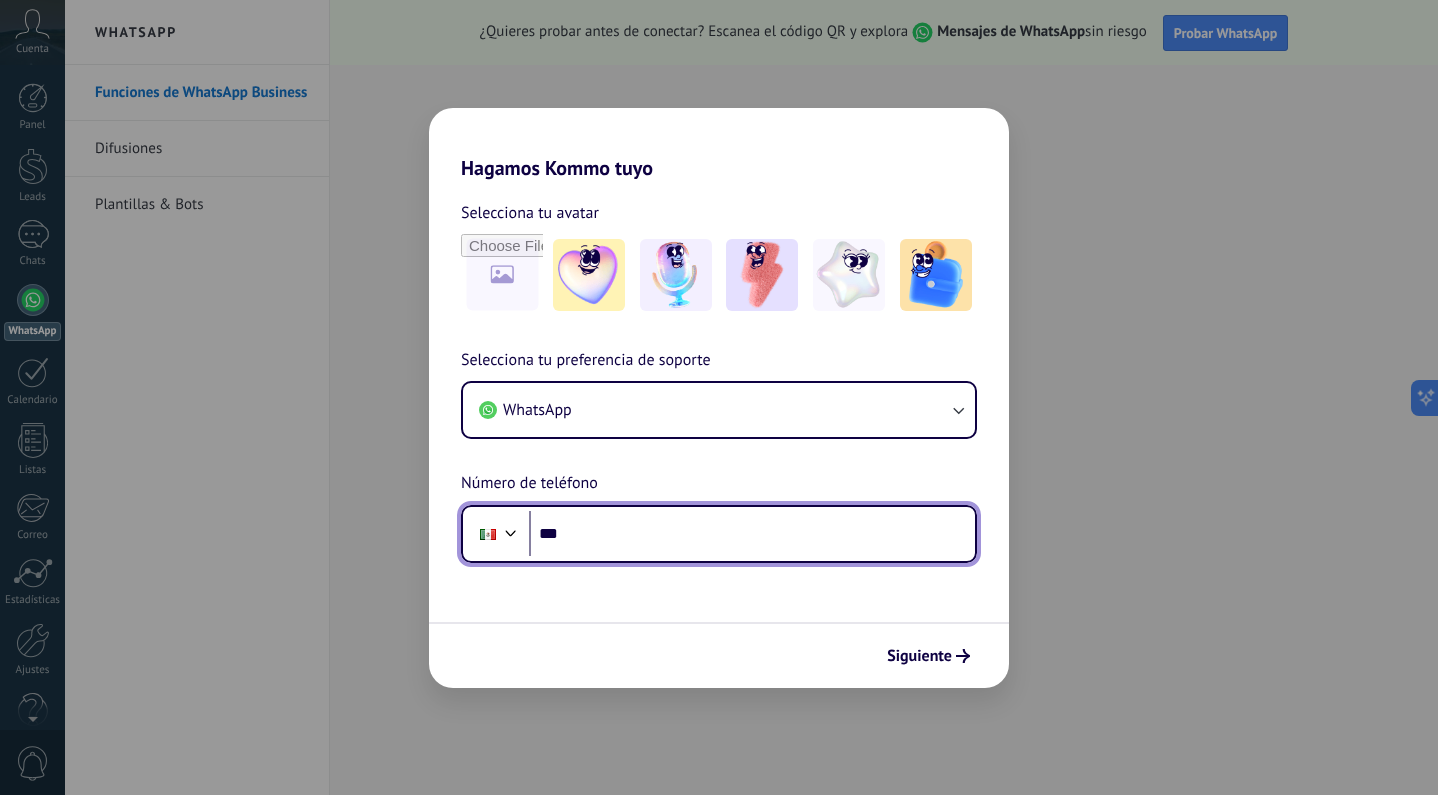 click on "***" at bounding box center [752, 534] 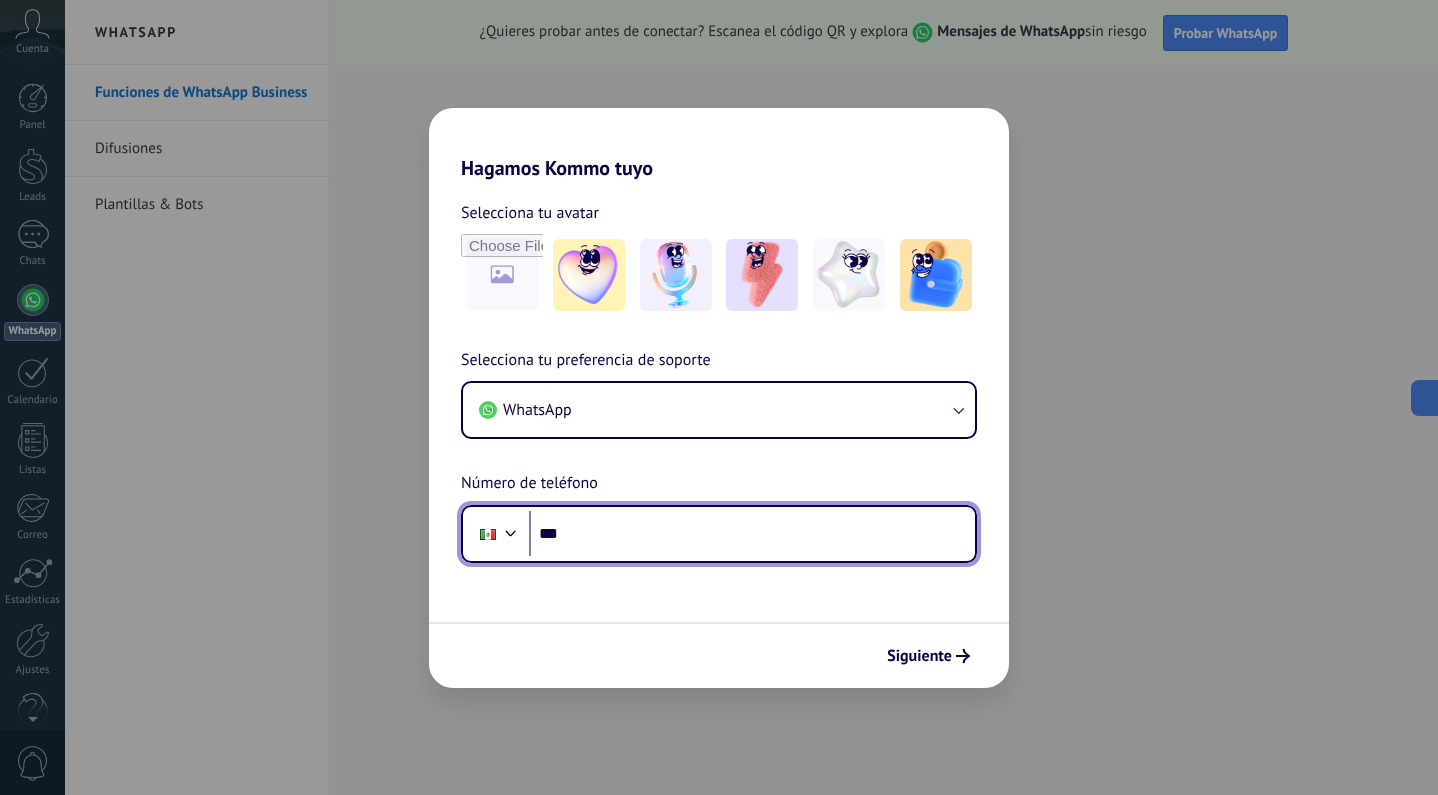 click on "***" at bounding box center [752, 534] 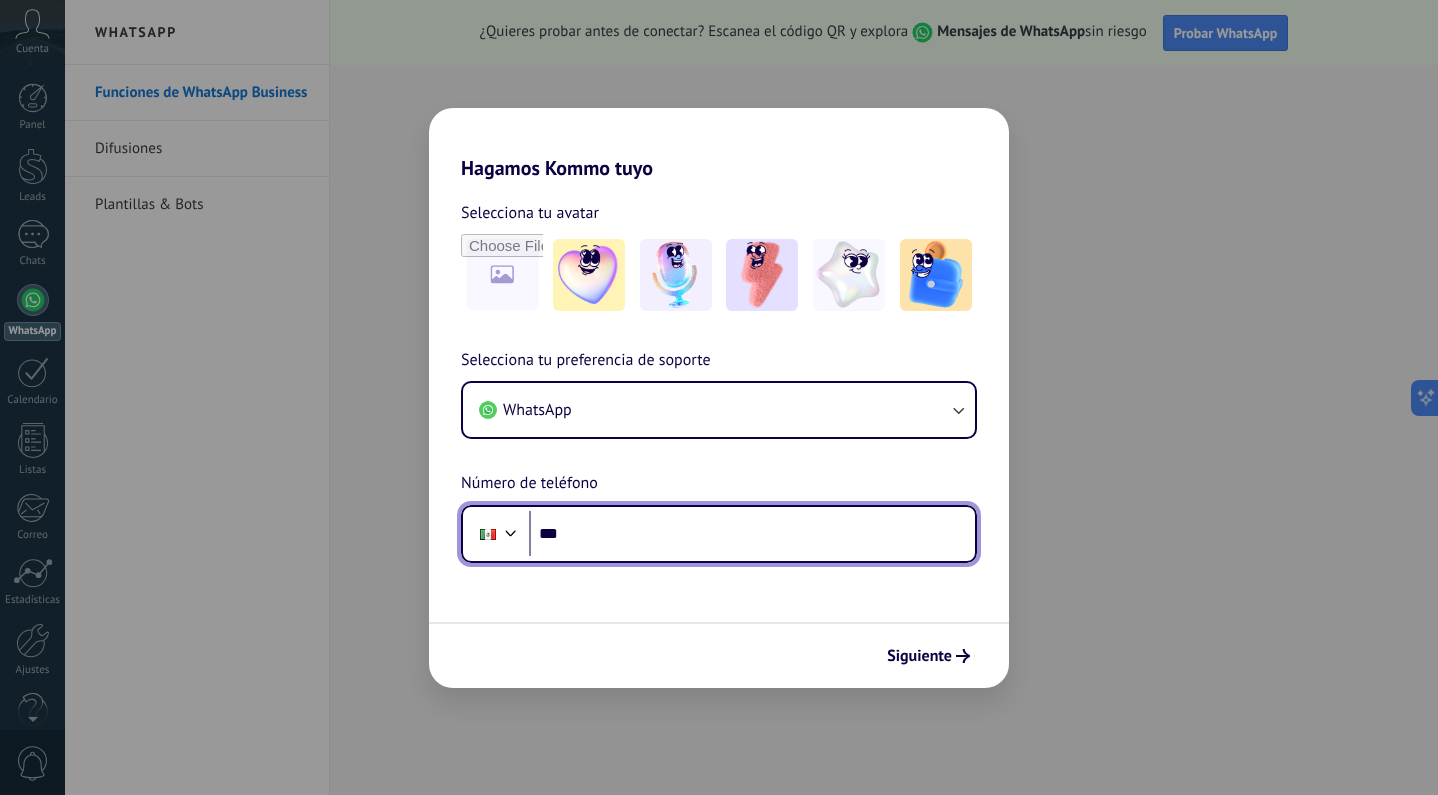 paste on "**********" 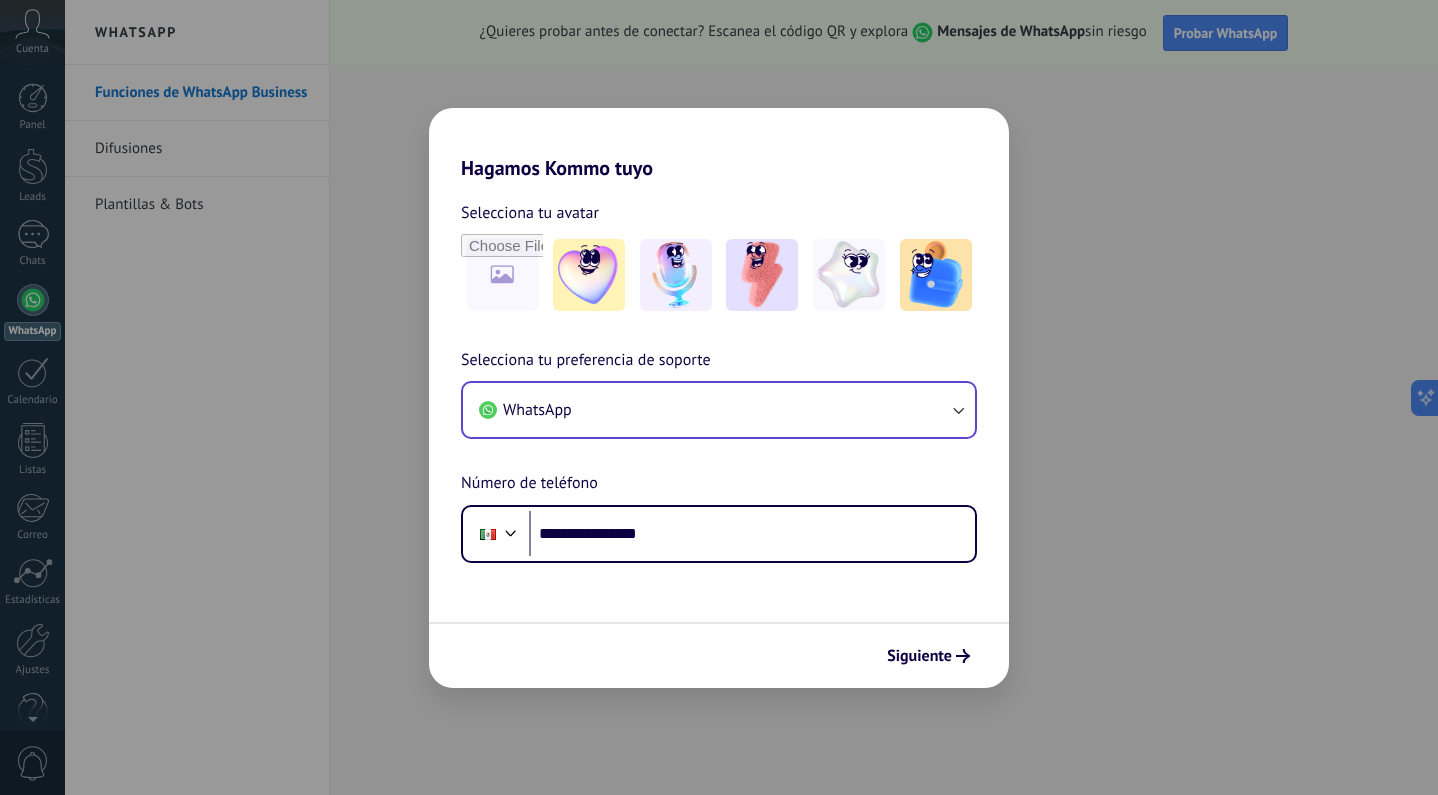 click on "WhatsApp" at bounding box center [719, 410] 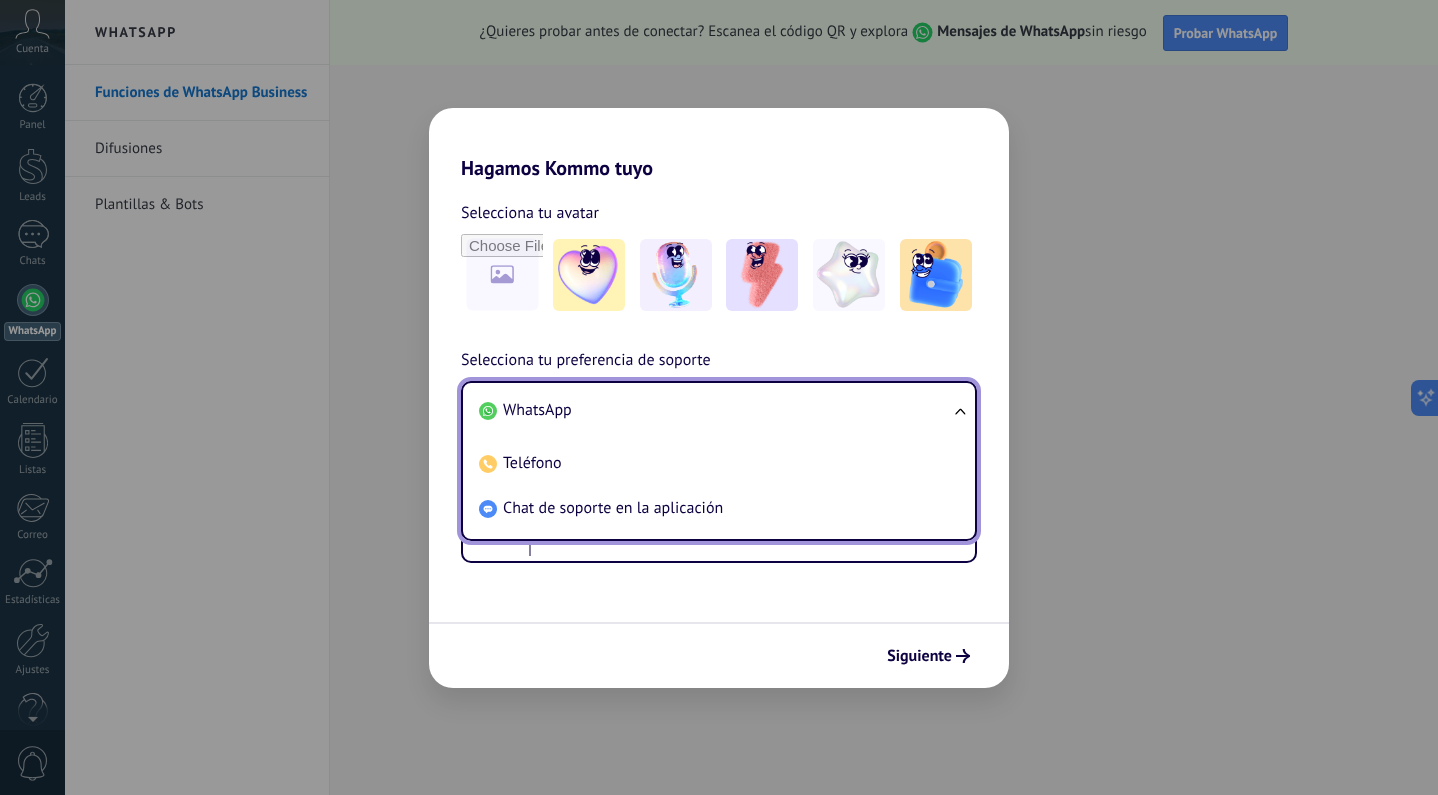 click on "**********" at bounding box center (719, 455) 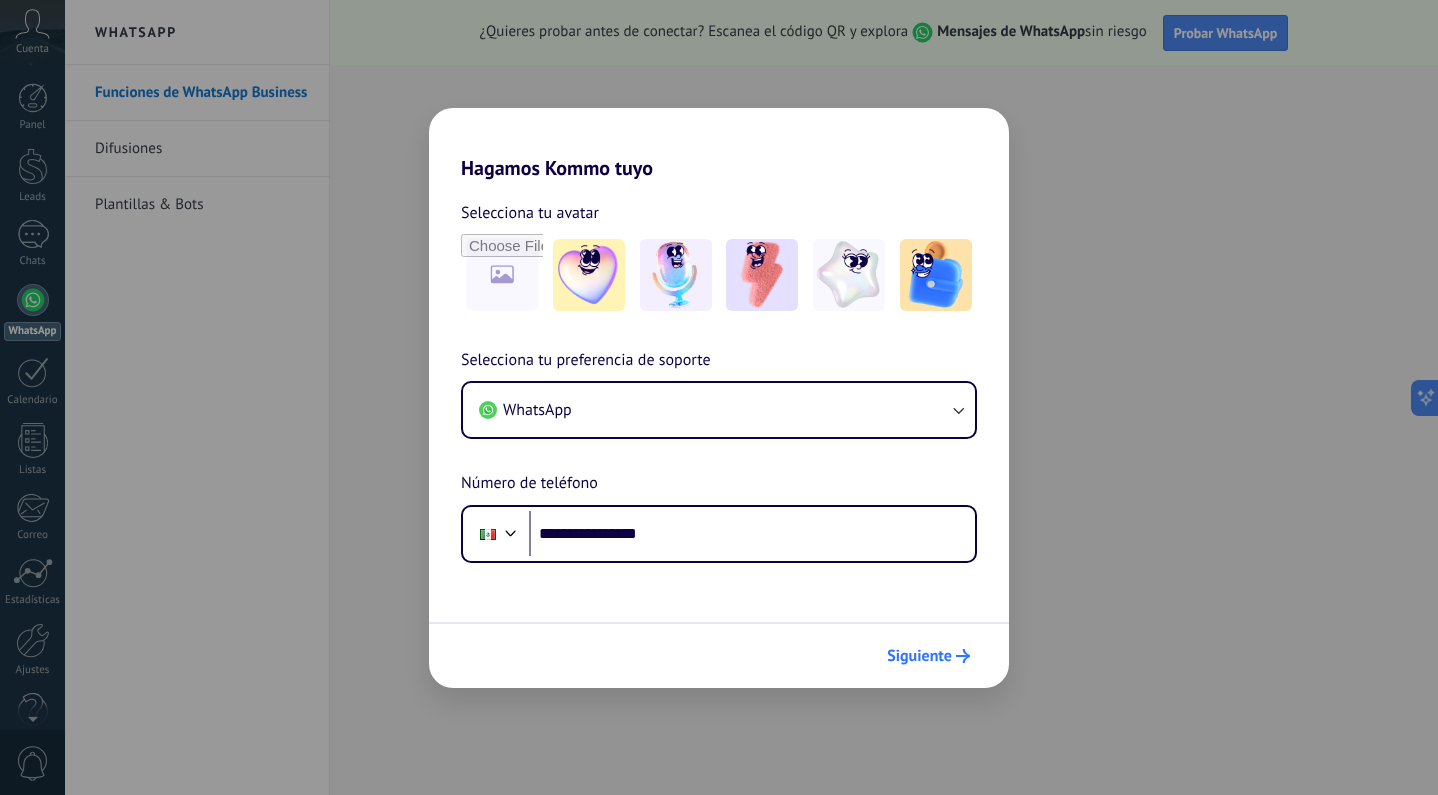 click on "Siguiente" at bounding box center (919, 656) 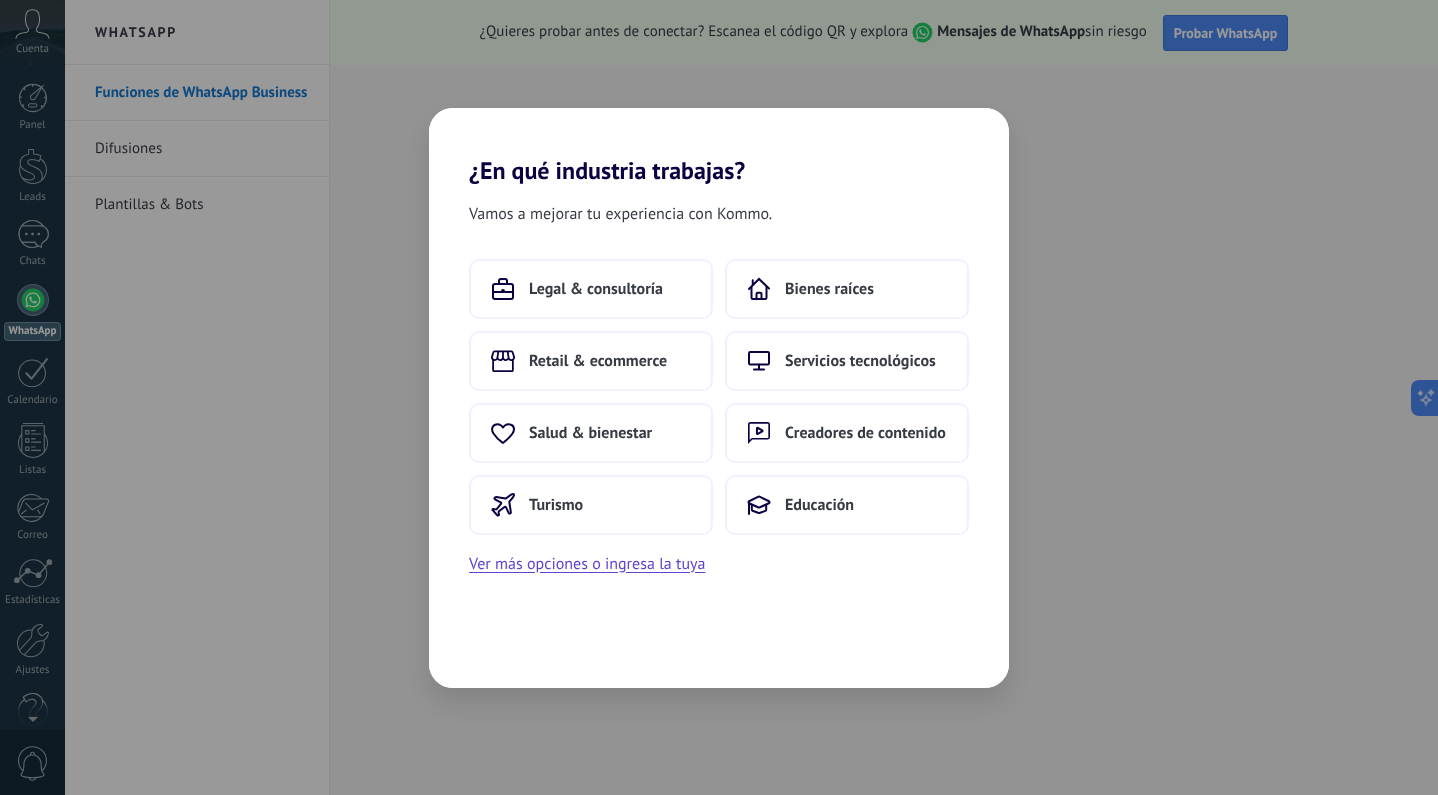 scroll, scrollTop: 0, scrollLeft: 0, axis: both 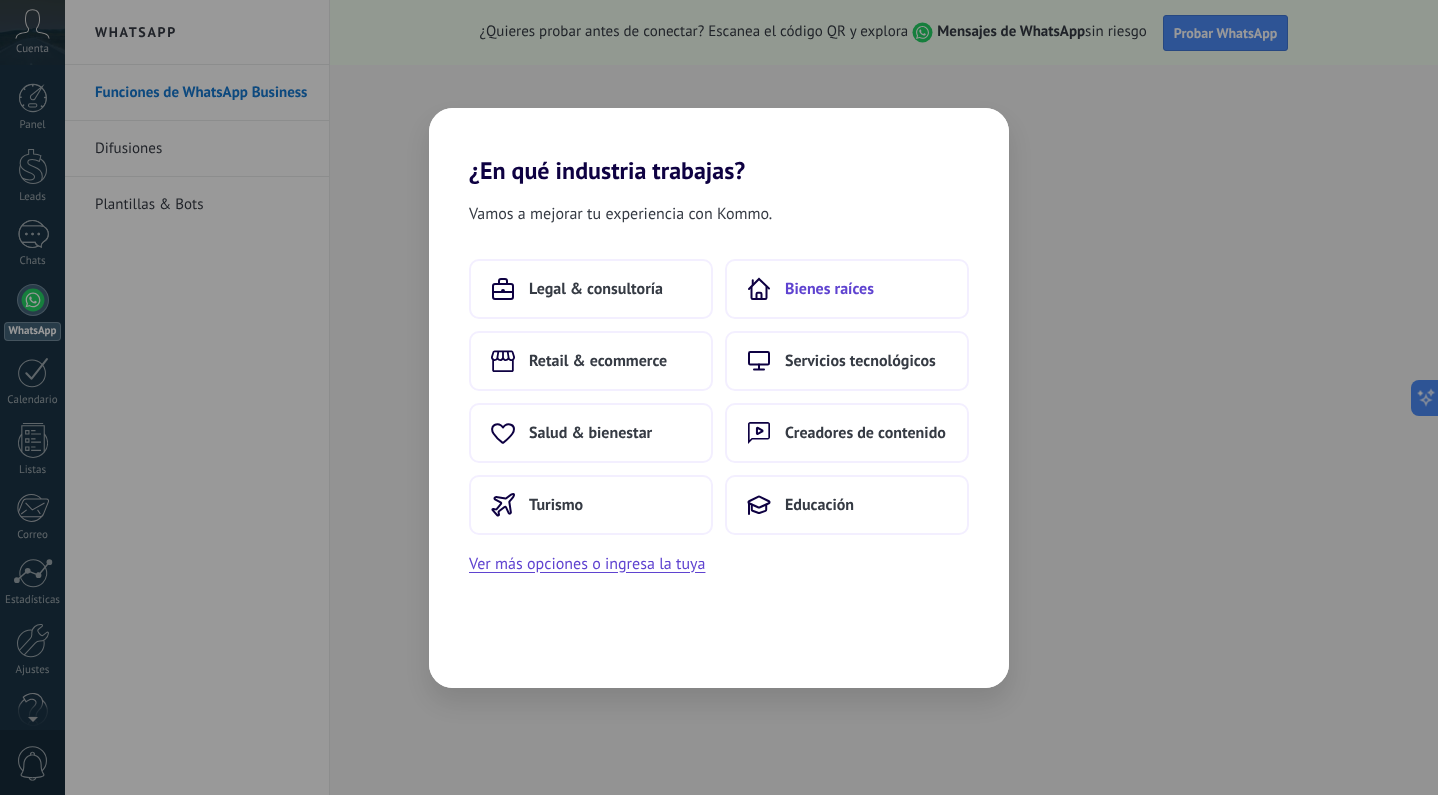click on "Bienes raíces" at bounding box center (596, 289) 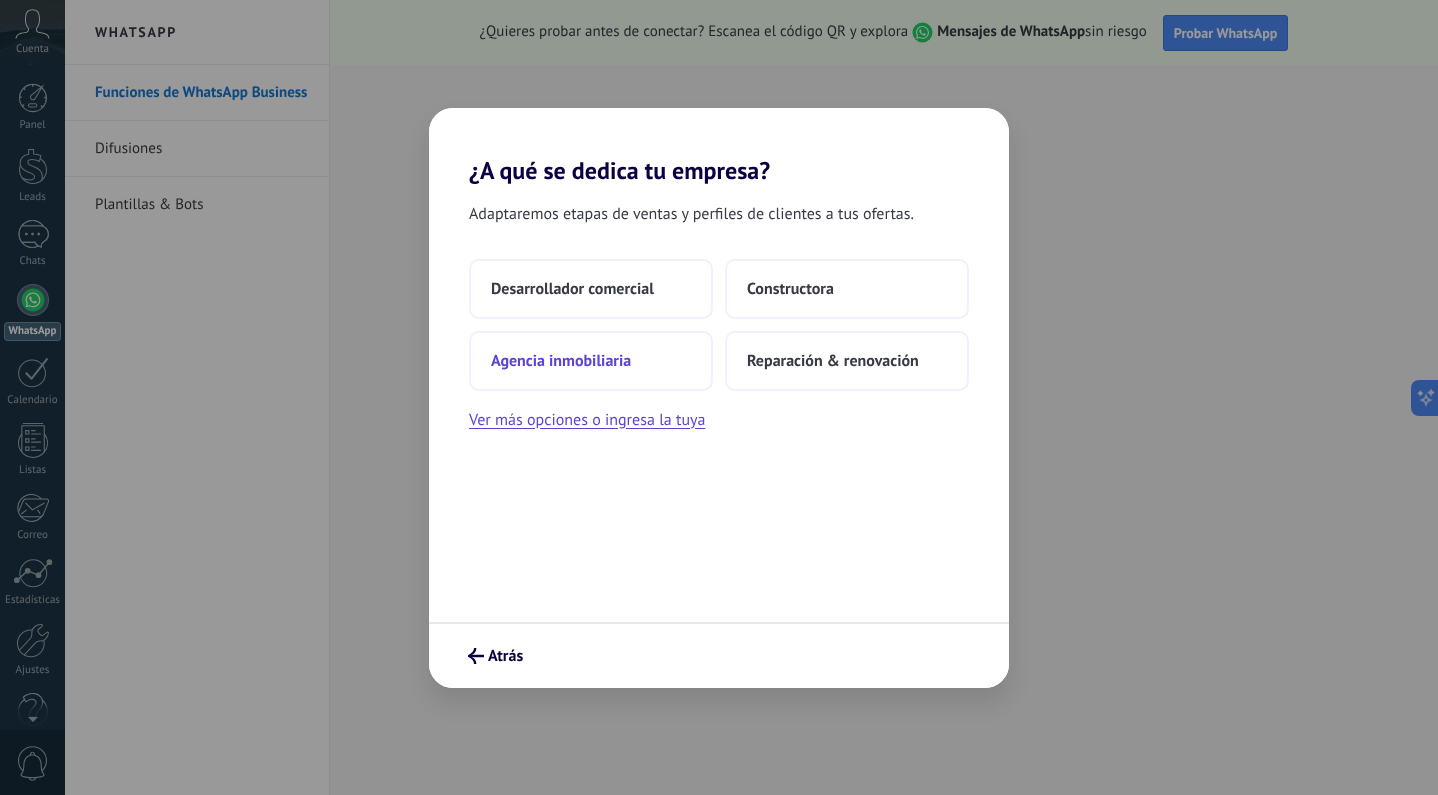 click on "Agencia inmobiliaria" at bounding box center [572, 289] 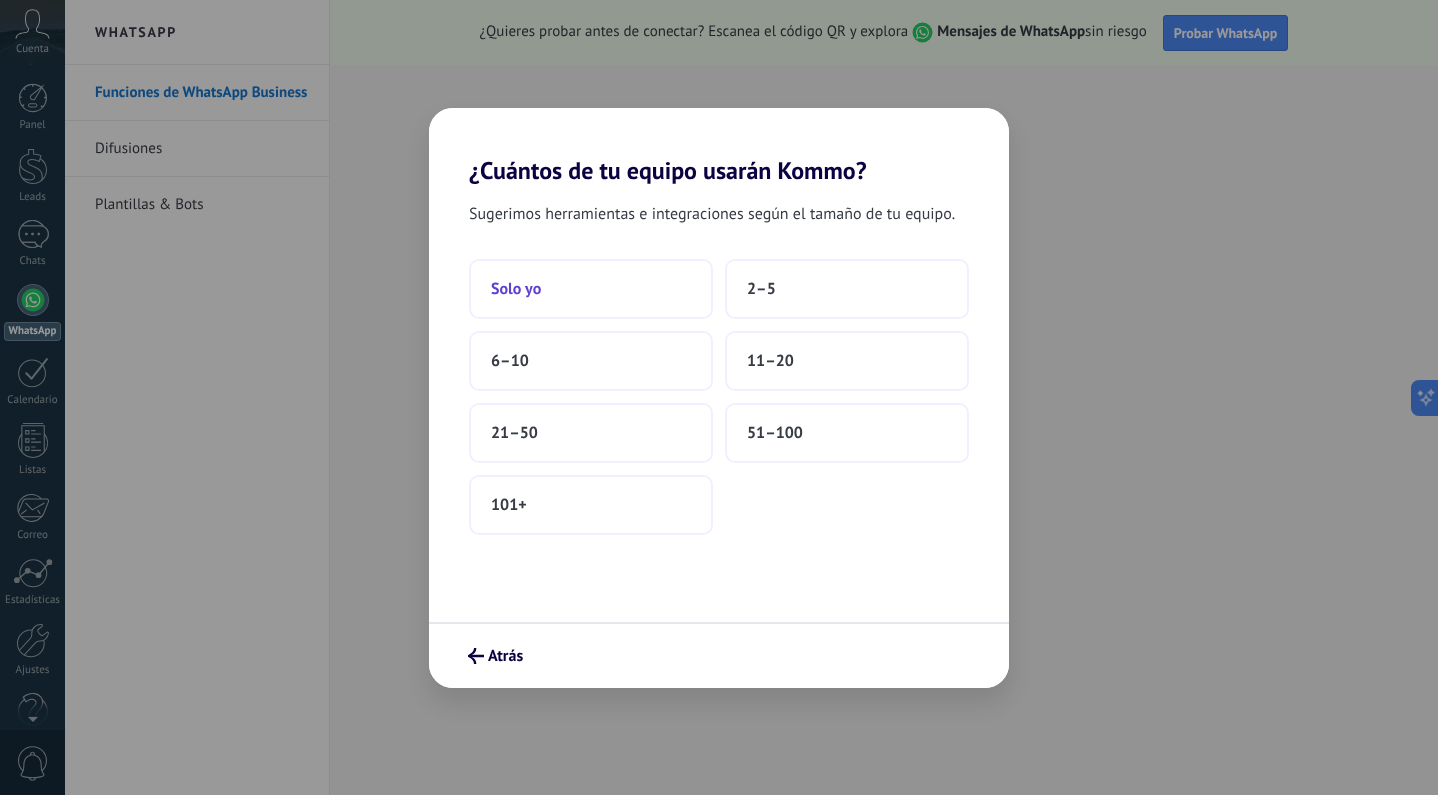 click on "Solo yo" at bounding box center [591, 289] 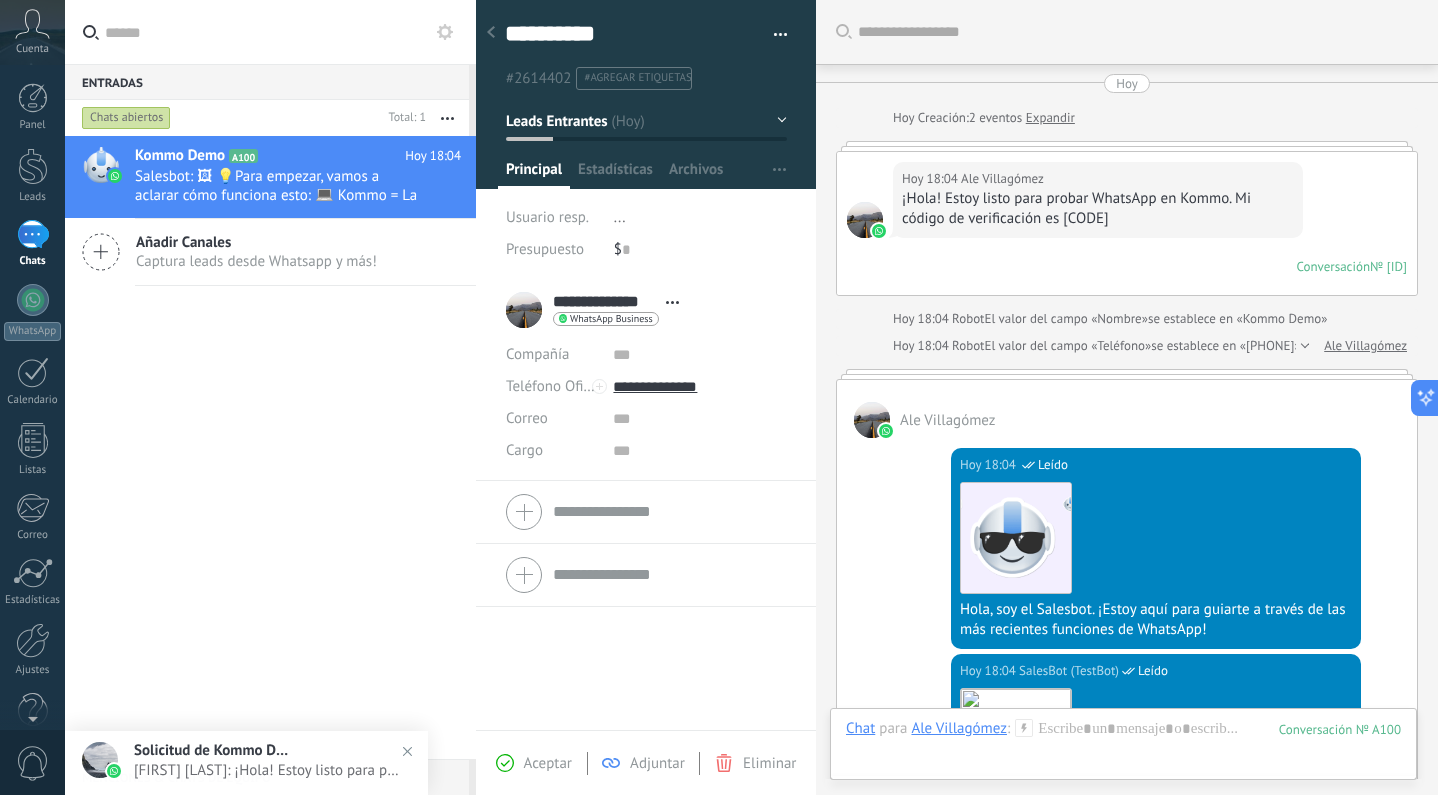 scroll, scrollTop: 30, scrollLeft: 0, axis: vertical 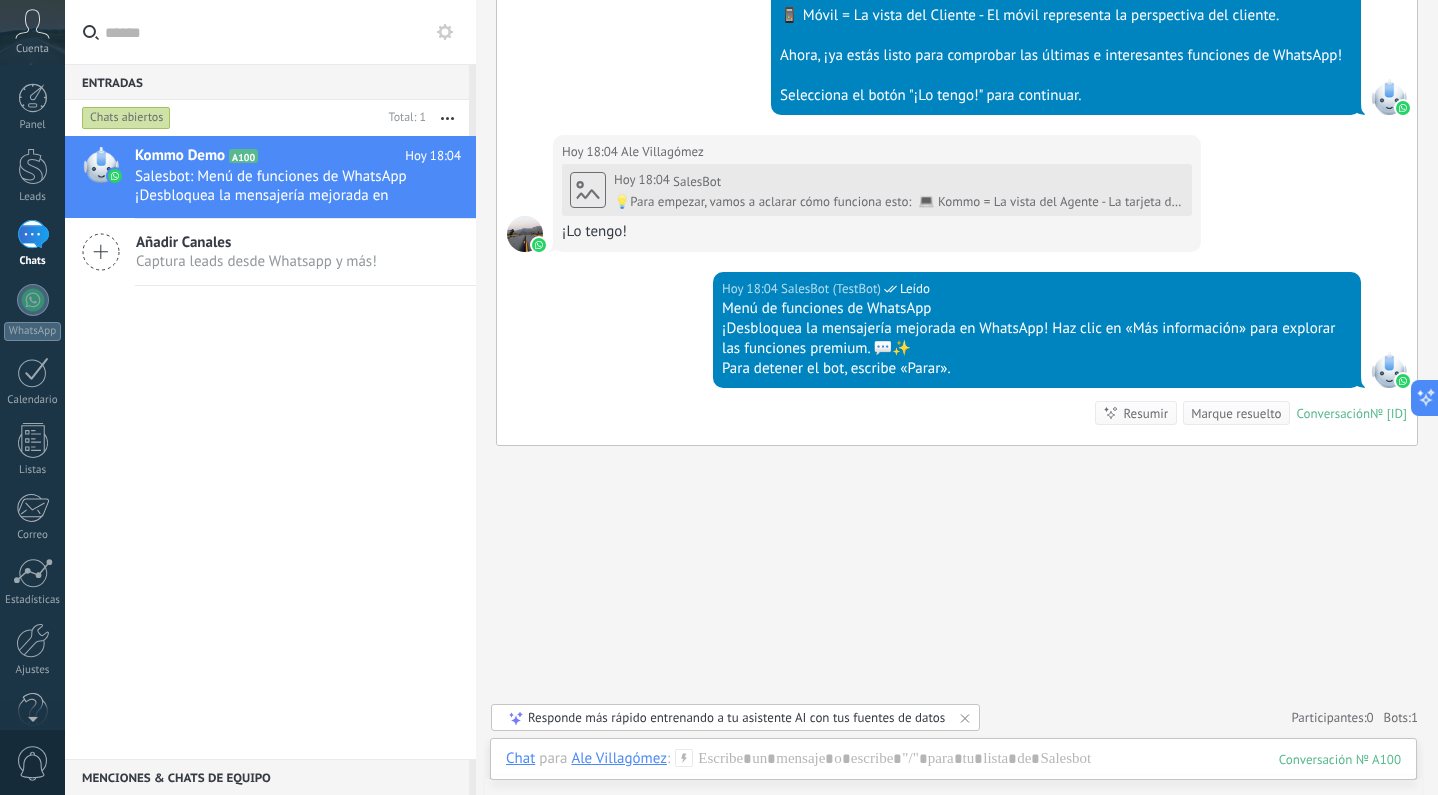 click at bounding box center (101, 252) 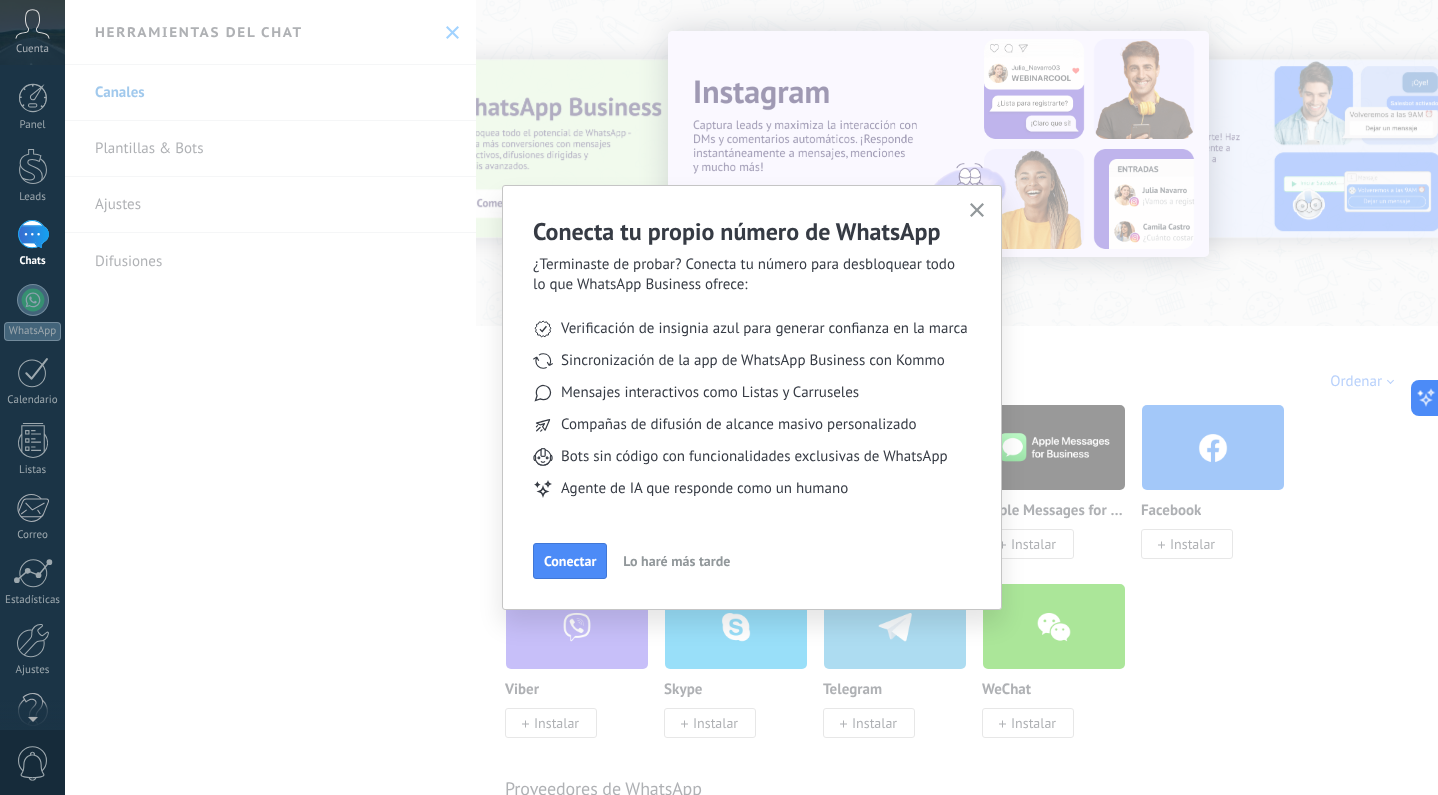 click on "Lo haré más tarde" at bounding box center [676, 561] 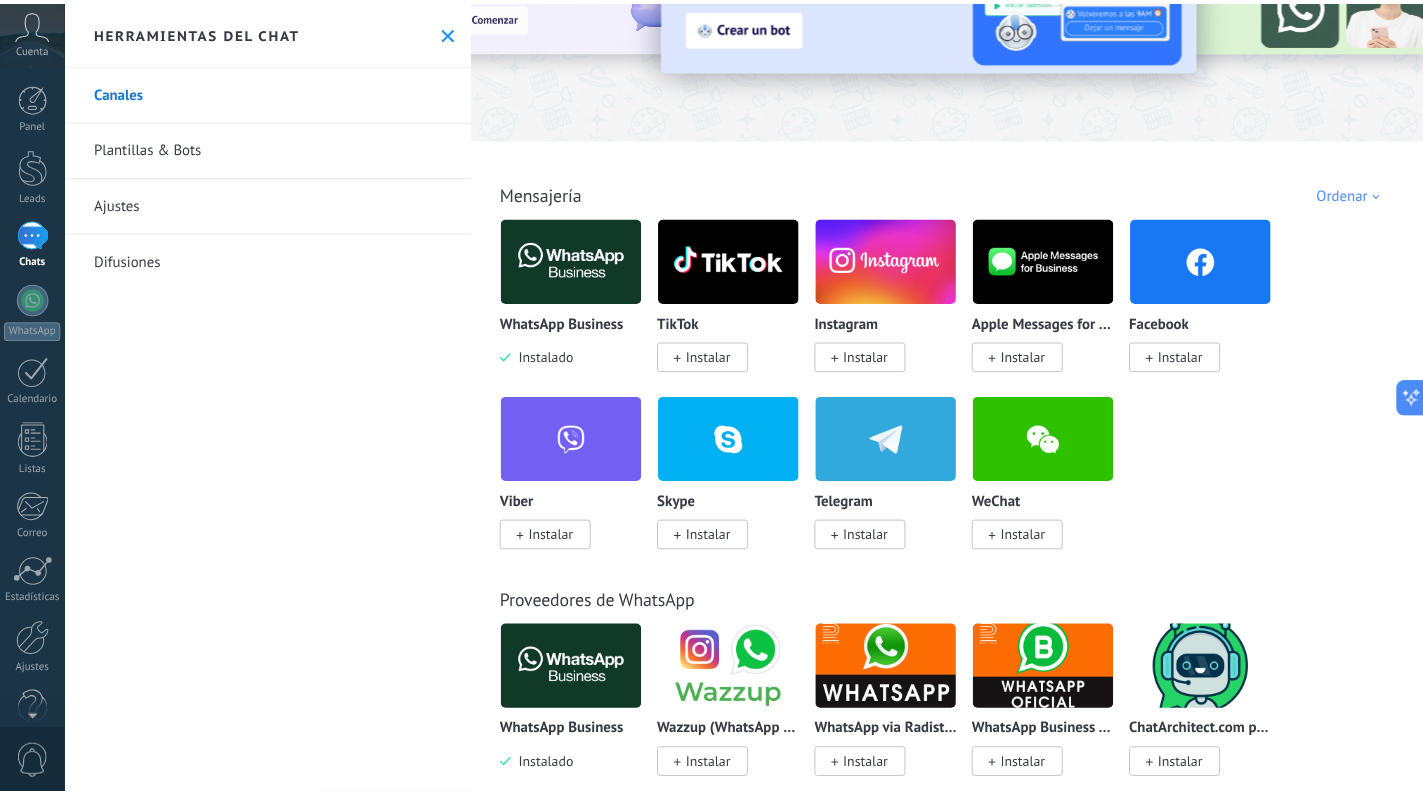scroll, scrollTop: 372, scrollLeft: 0, axis: vertical 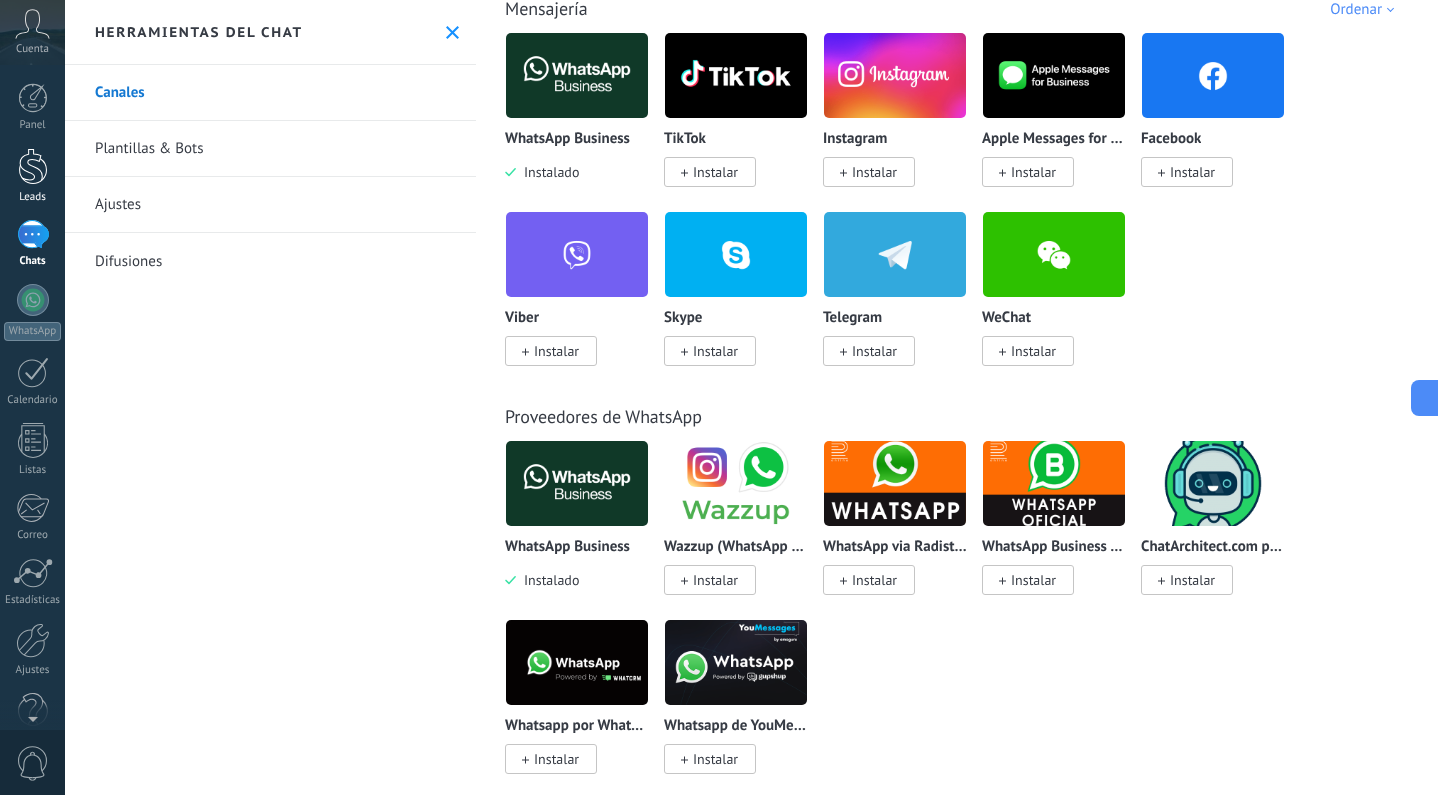 click at bounding box center [33, 166] 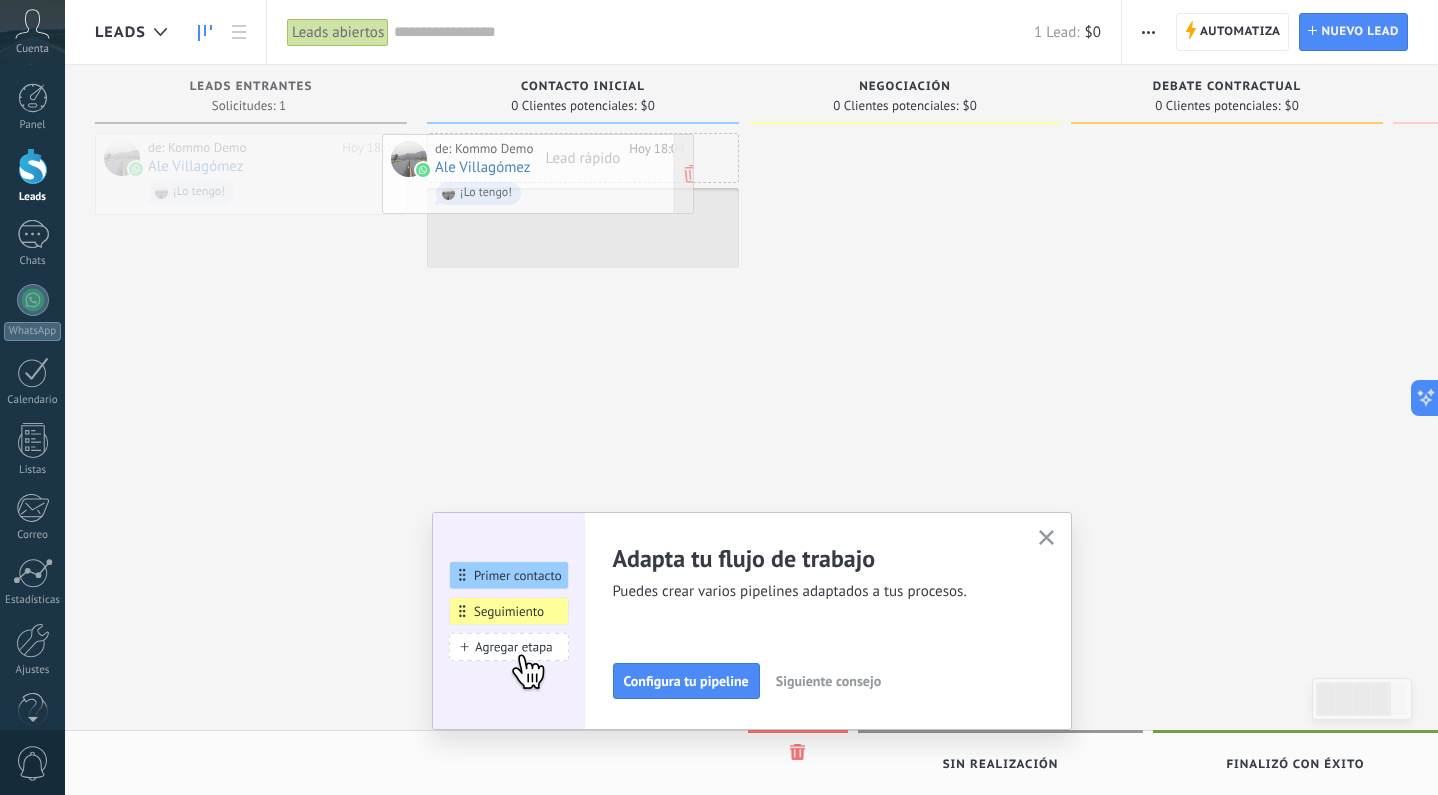 drag, startPoint x: 261, startPoint y: 178, endPoint x: 548, endPoint y: 179, distance: 287.00174 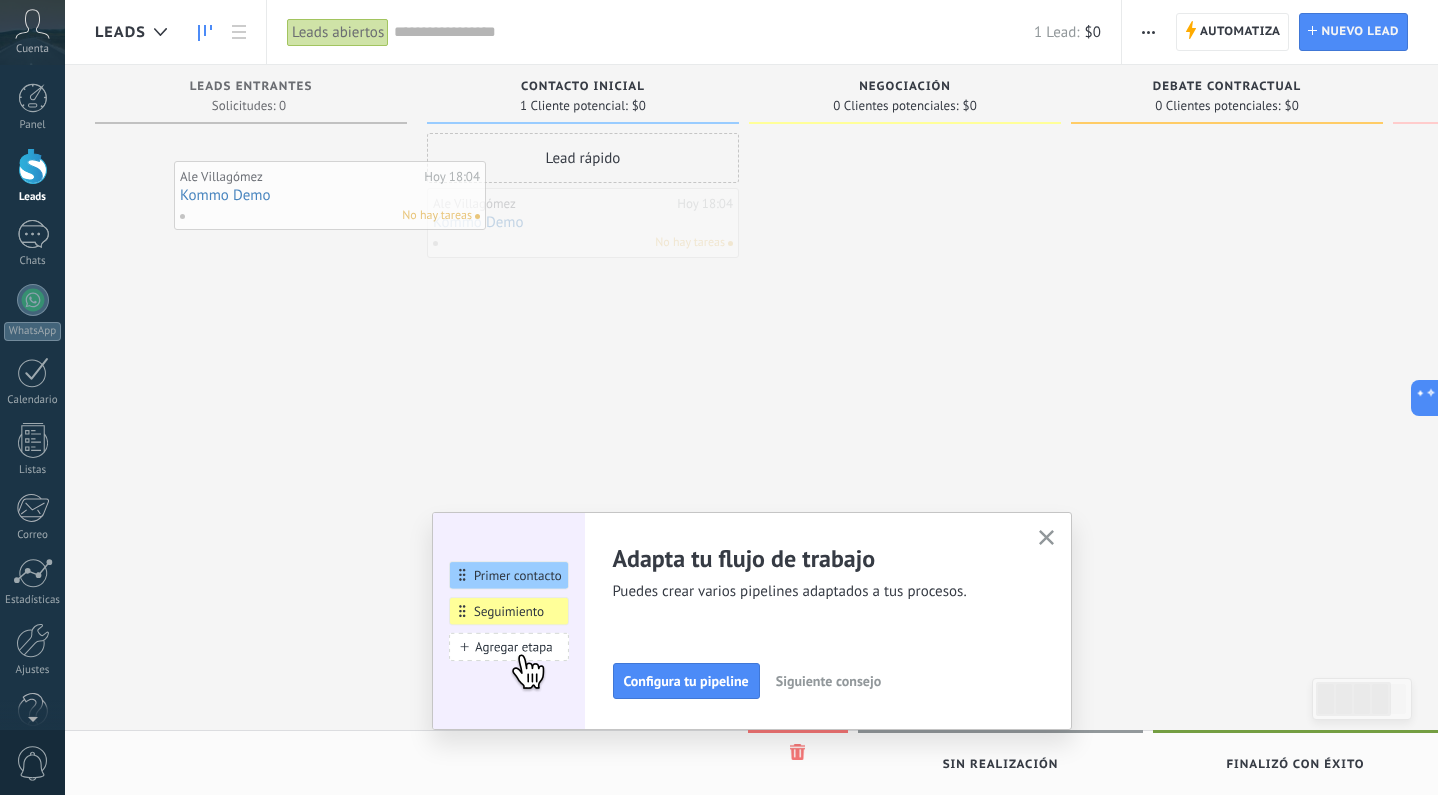 drag, startPoint x: 591, startPoint y: 240, endPoint x: 296, endPoint y: 213, distance: 296.233 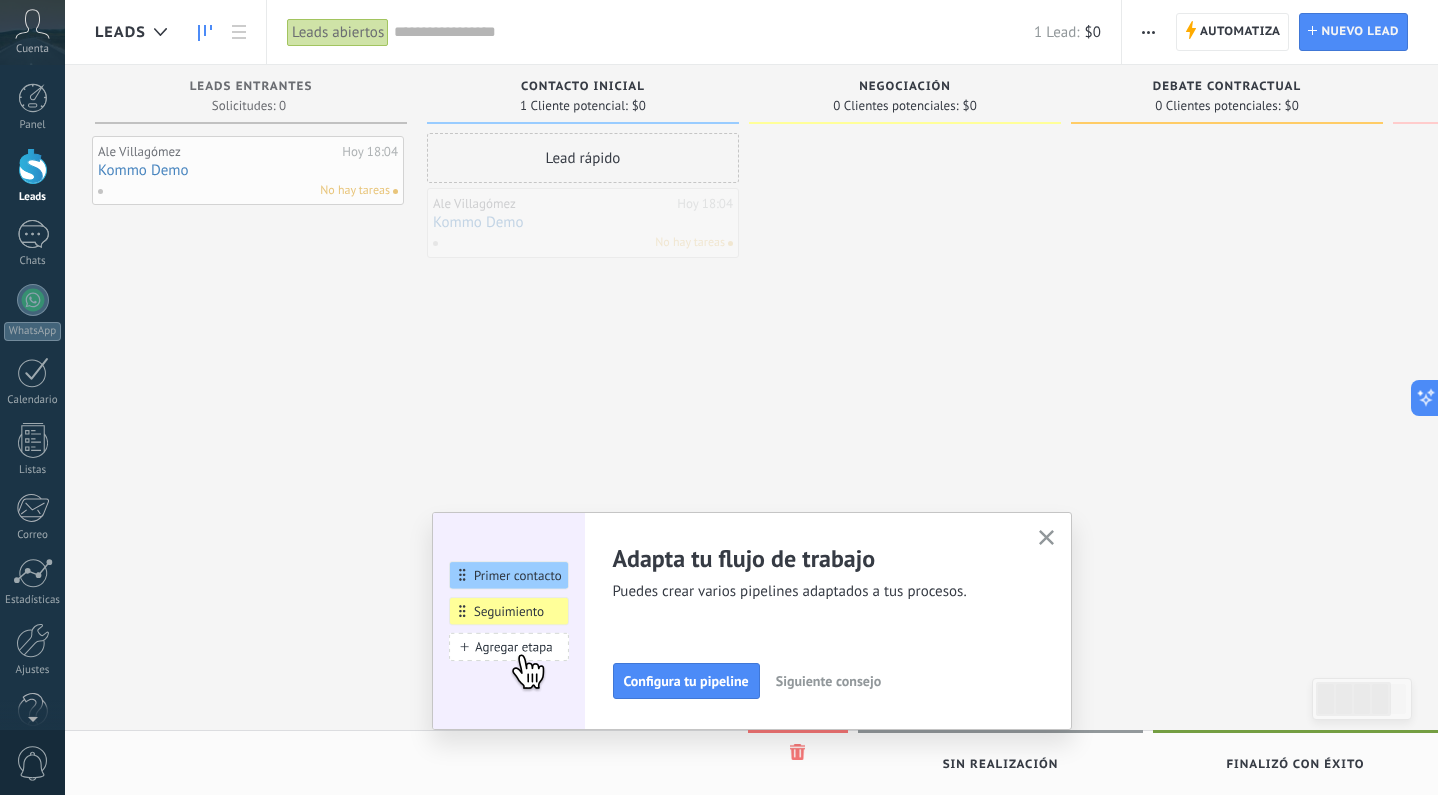drag, startPoint x: 605, startPoint y: 228, endPoint x: 253, endPoint y: 187, distance: 354.37973 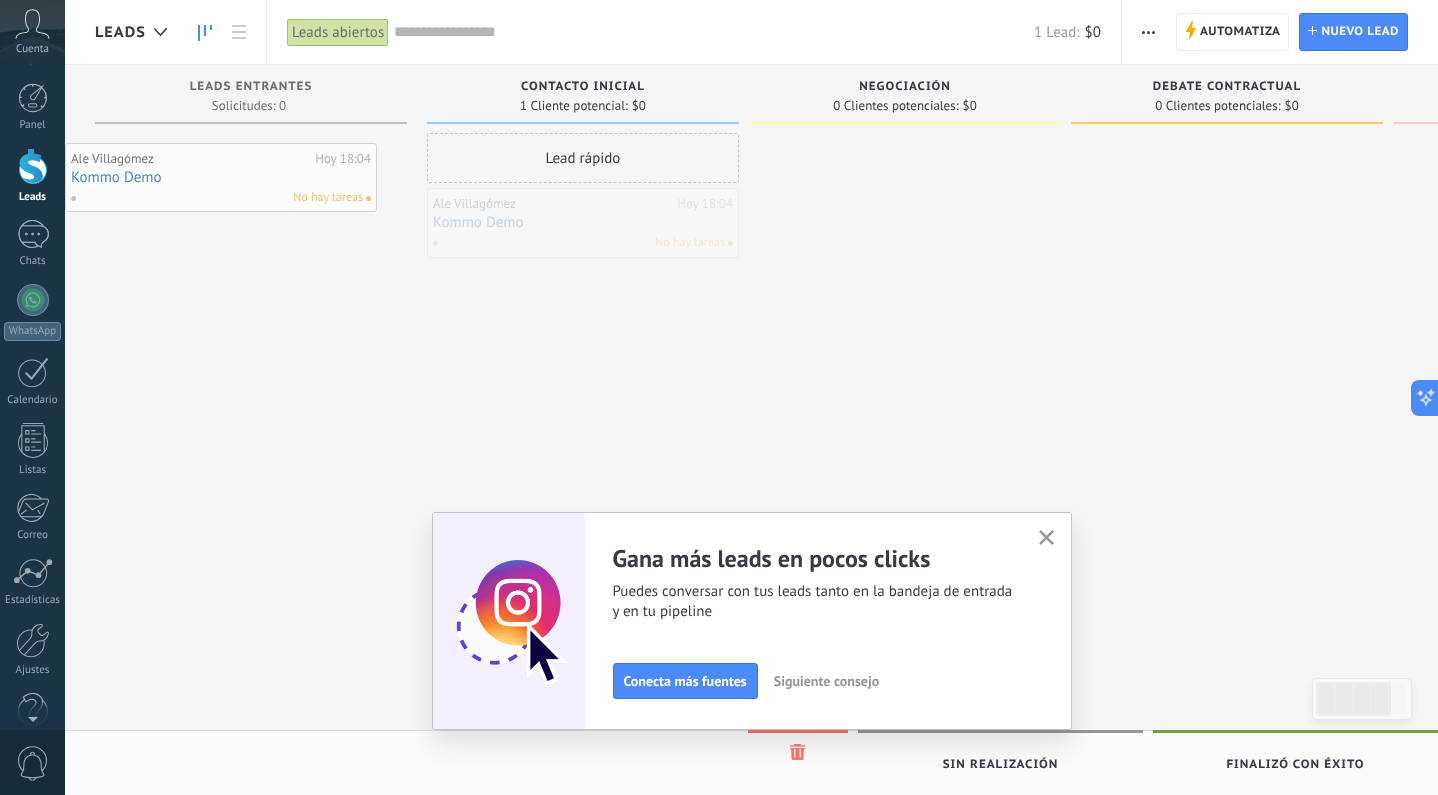 drag, startPoint x: 595, startPoint y: 215, endPoint x: 208, endPoint y: 168, distance: 389.84357 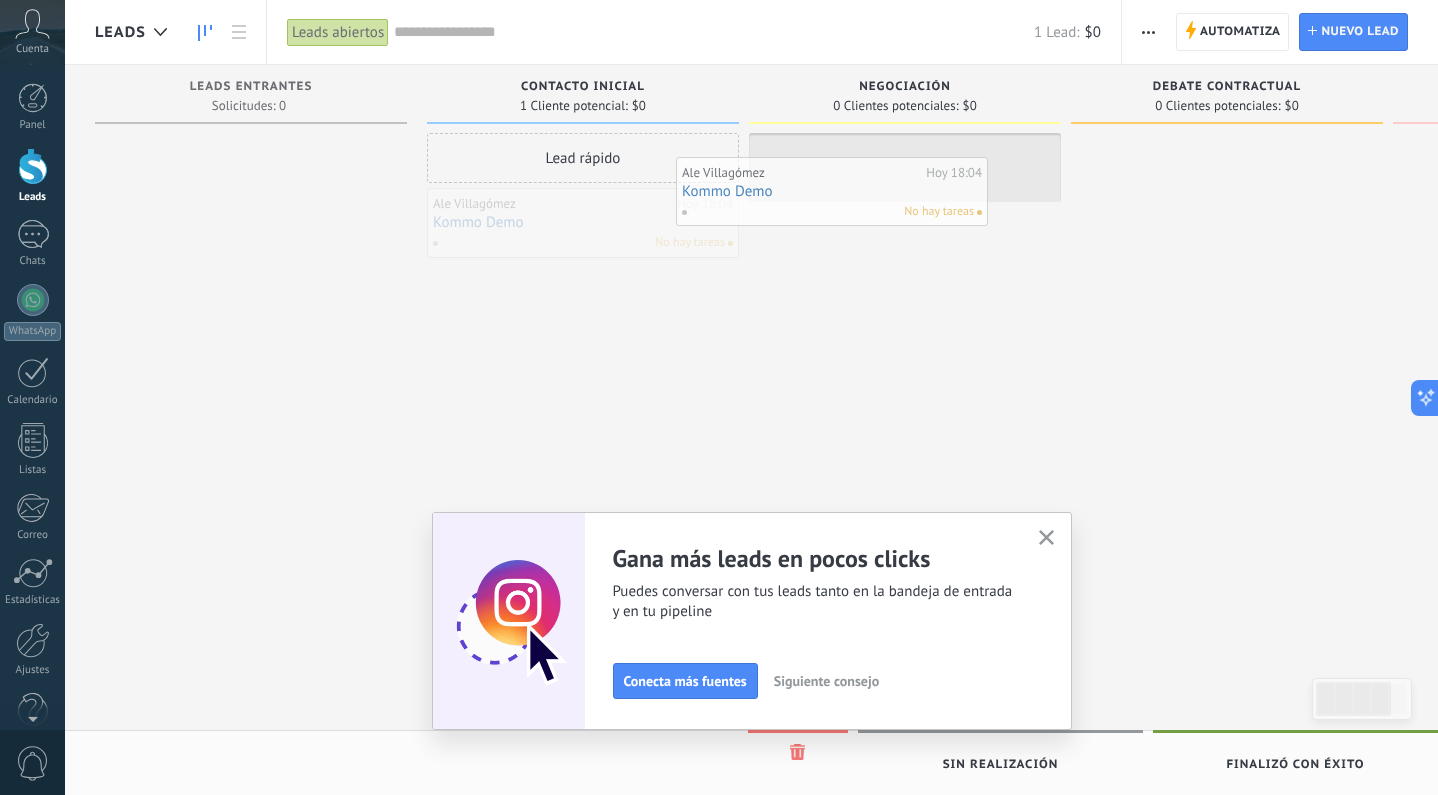 drag, startPoint x: 588, startPoint y: 220, endPoint x: 838, endPoint y: 188, distance: 252.03967 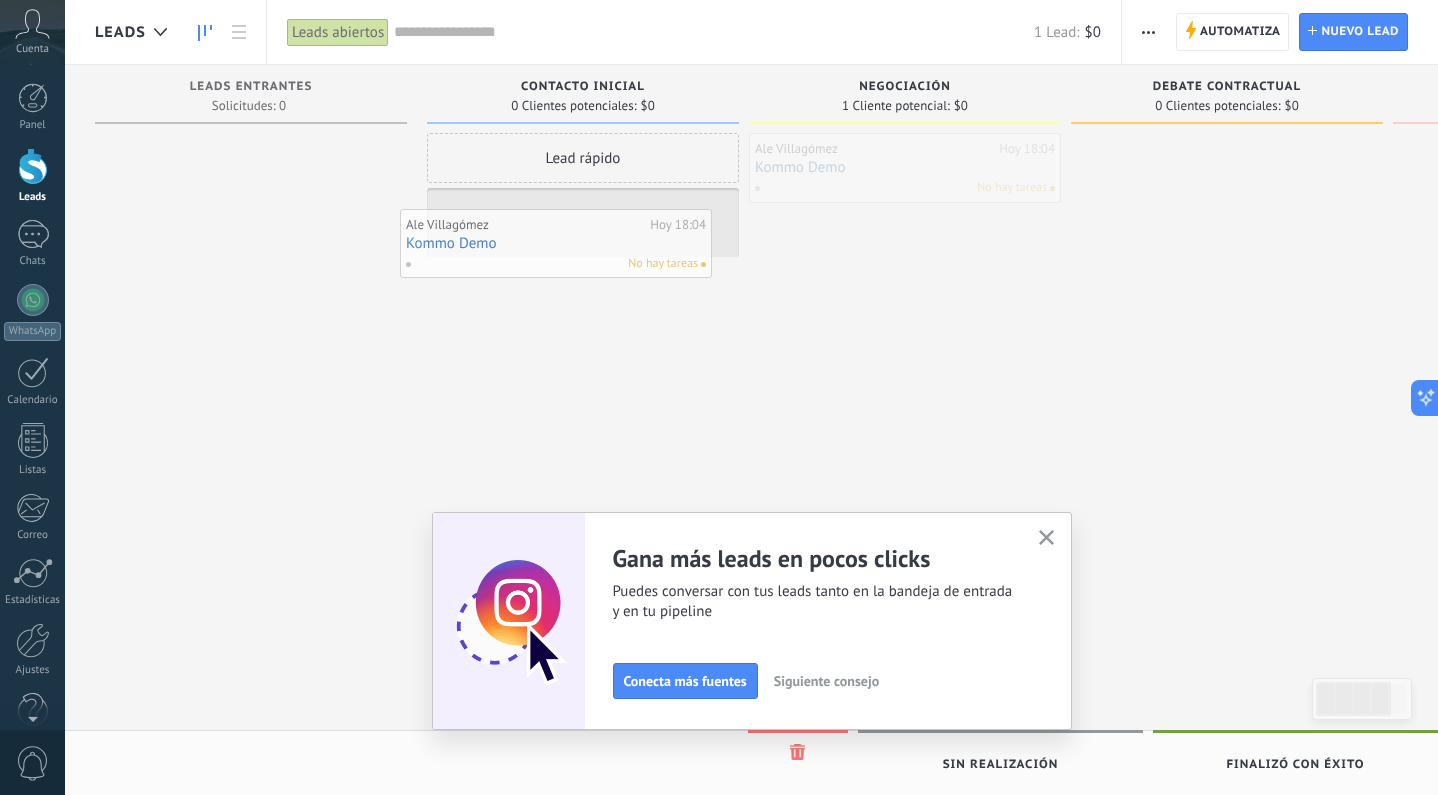 drag, startPoint x: 874, startPoint y: 167, endPoint x: 532, endPoint y: 231, distance: 347.93677 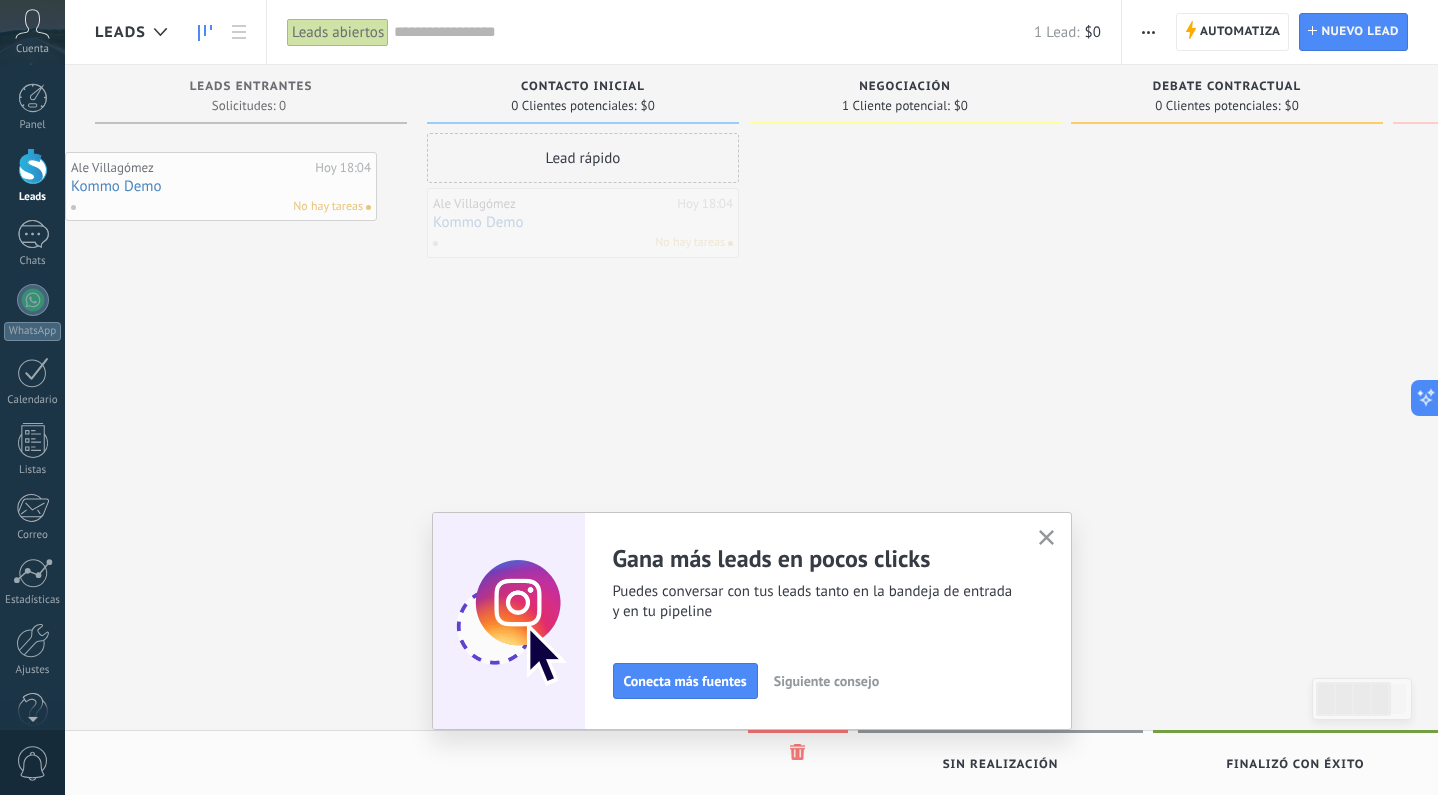 drag, startPoint x: 596, startPoint y: 220, endPoint x: 229, endPoint y: 168, distance: 370.66562 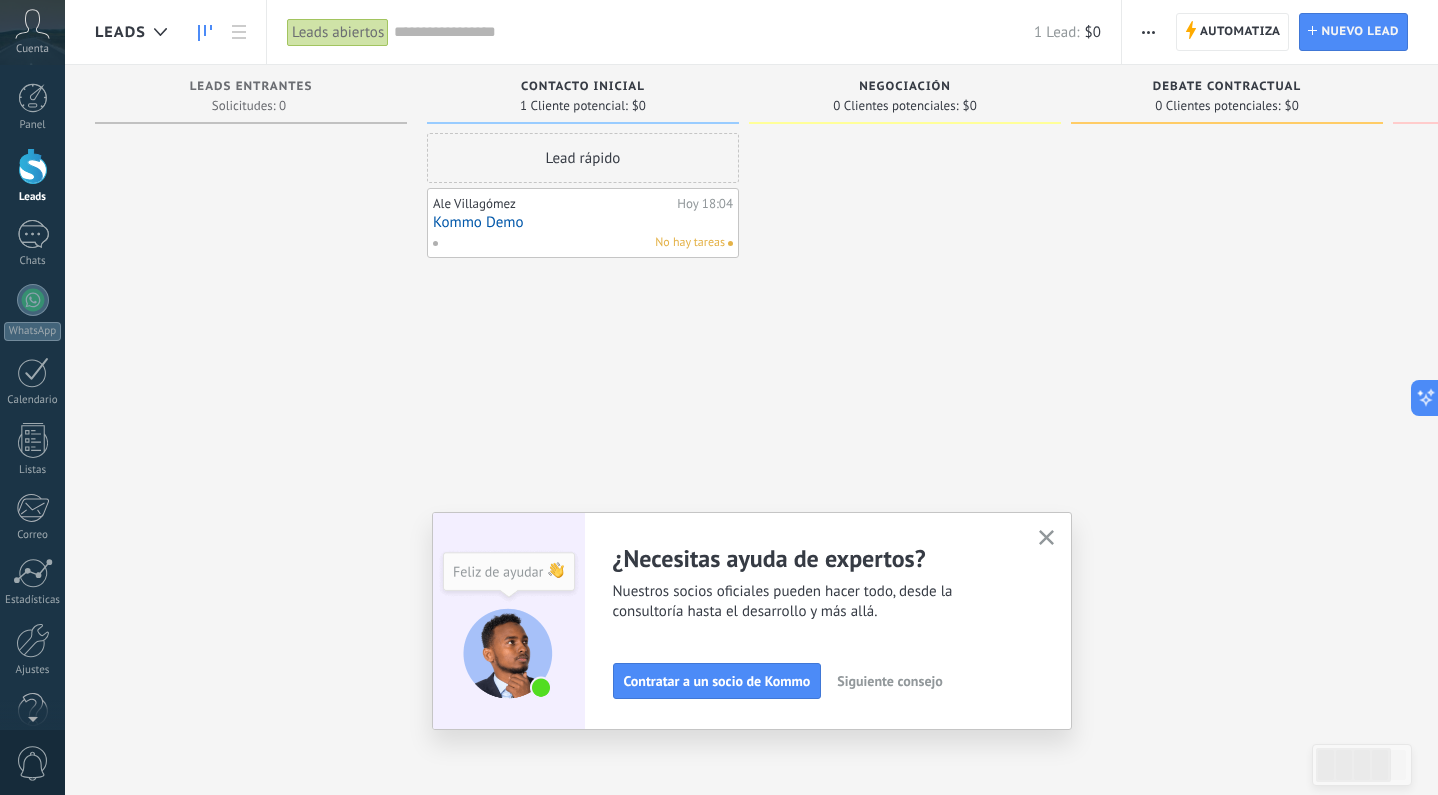click at bounding box center [1046, 537] 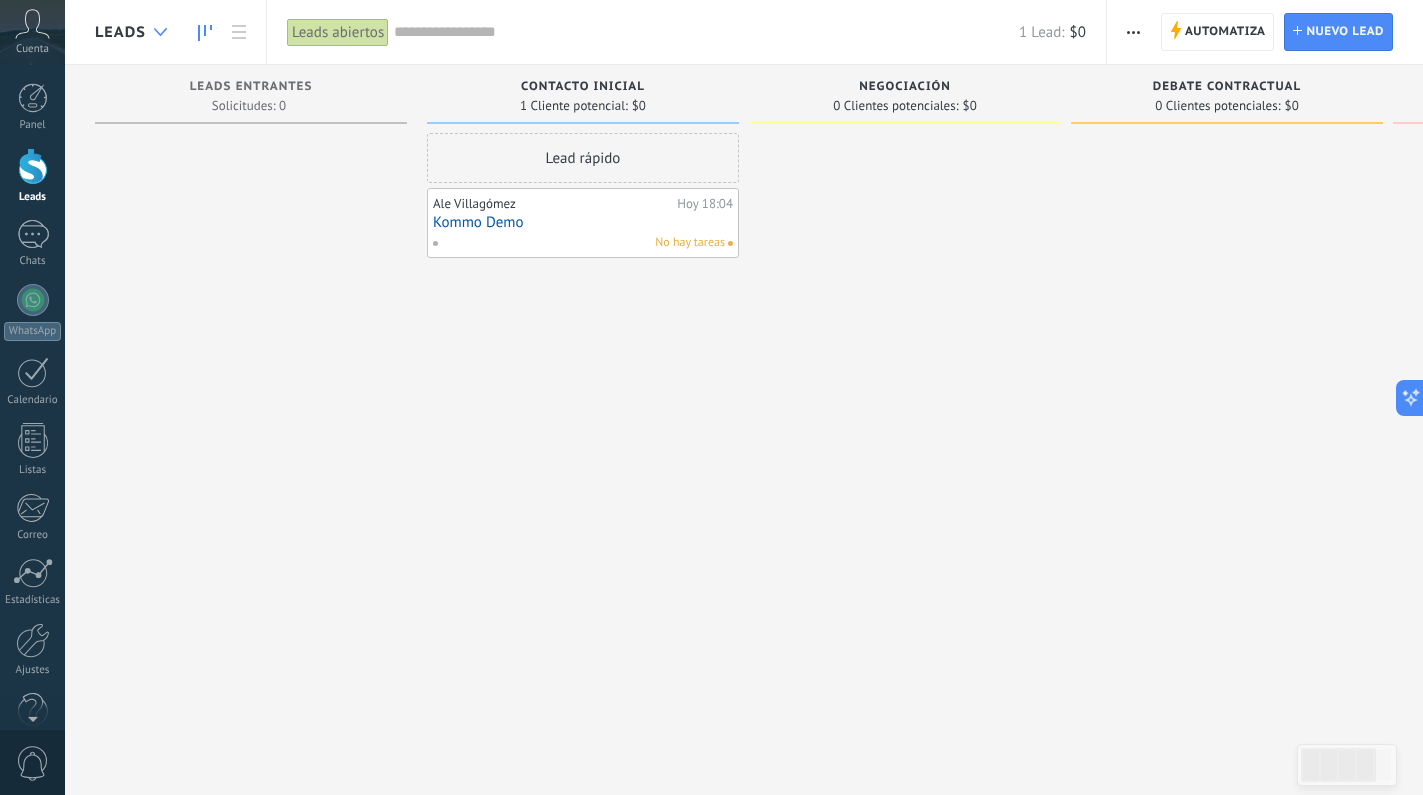 click at bounding box center (160, 32) 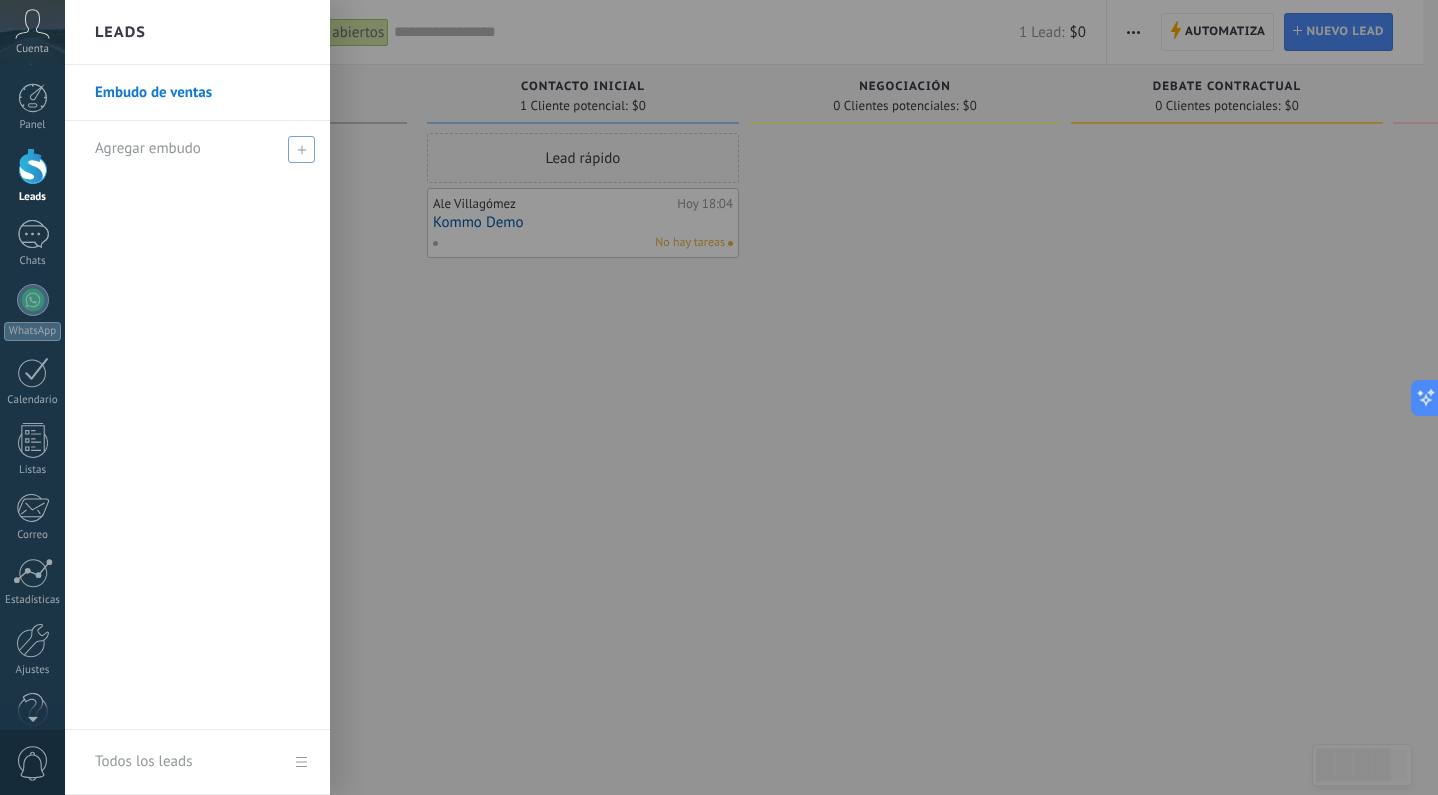 click at bounding box center [301, 149] 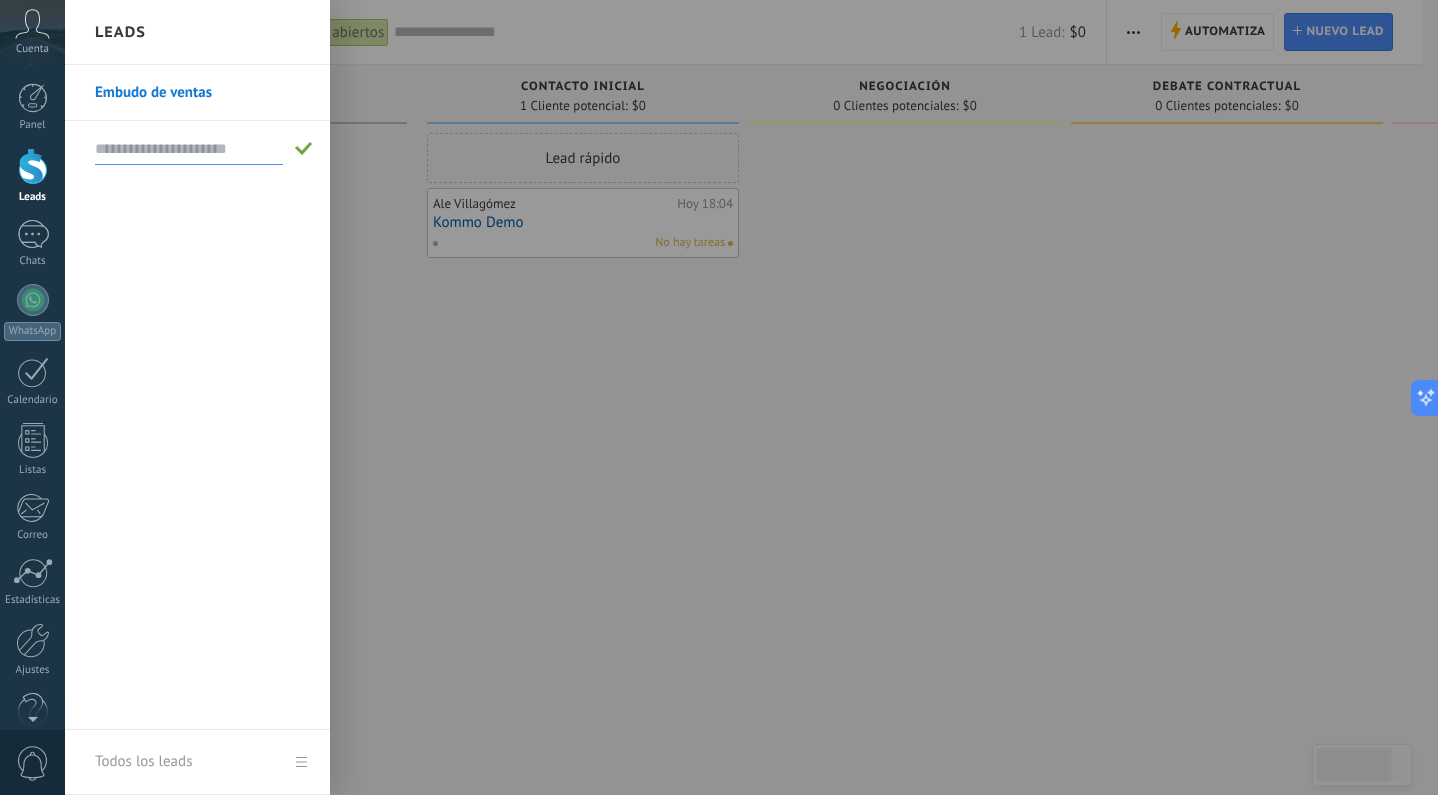 click at bounding box center (189, 149) 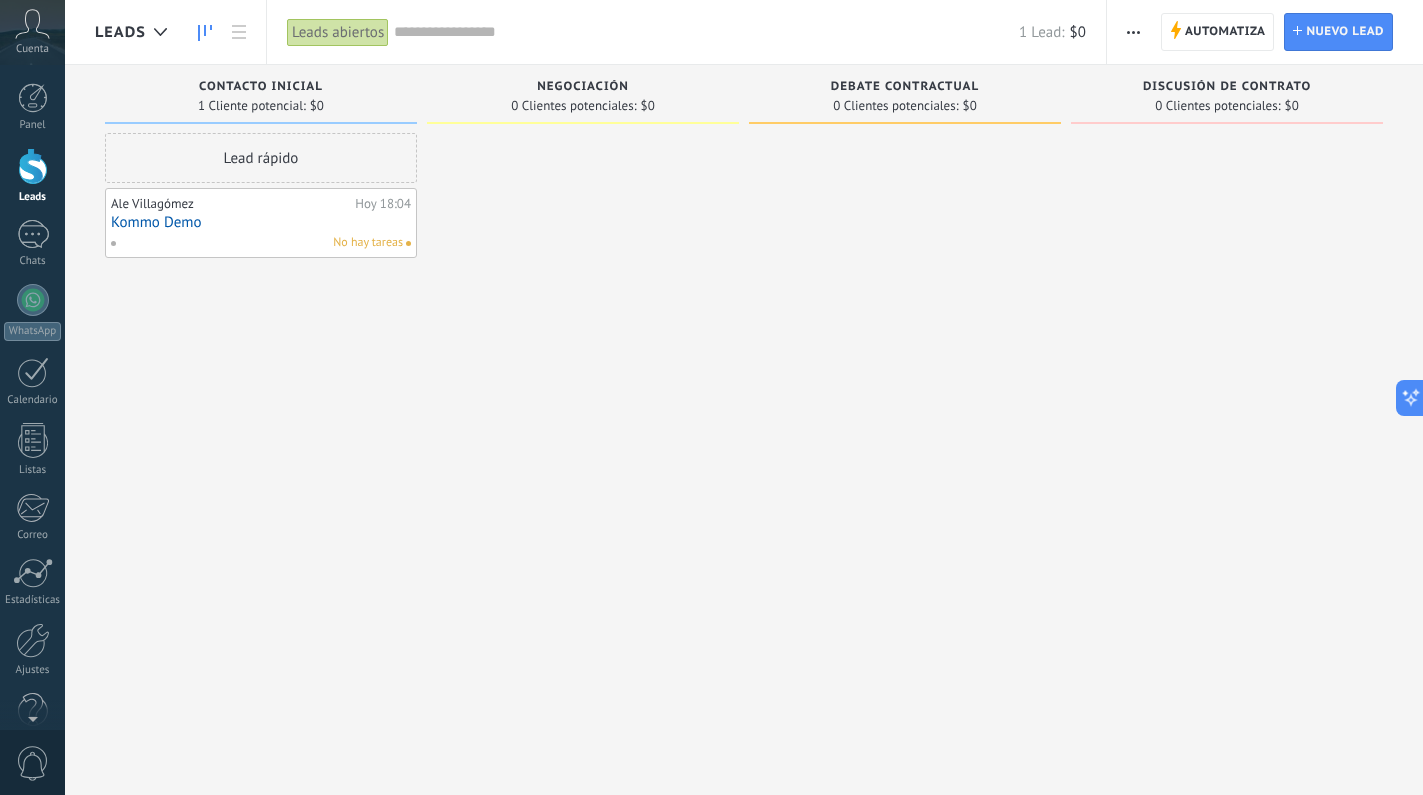 click on "Contacto inicial" at bounding box center (261, 87) 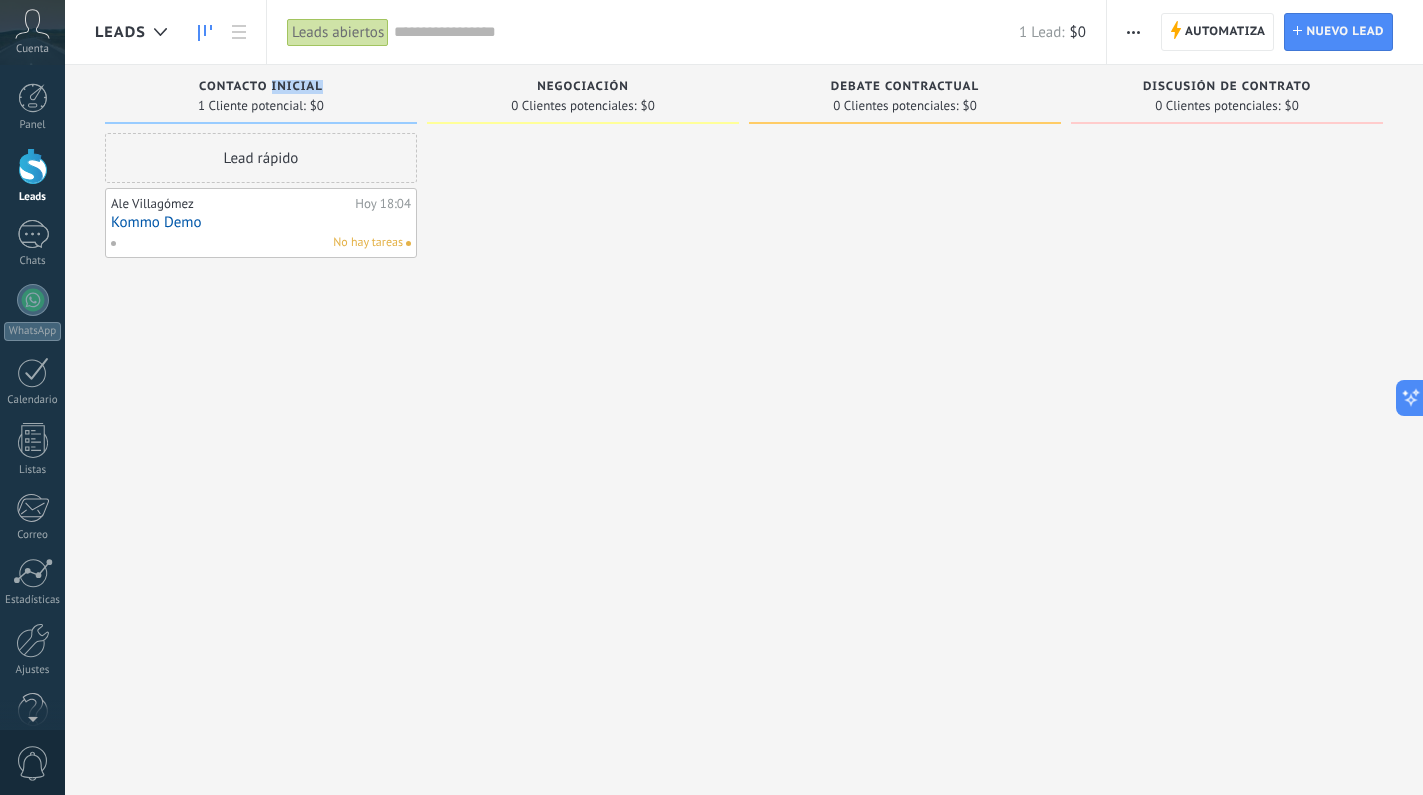 click on "Contacto inicial" at bounding box center [261, 87] 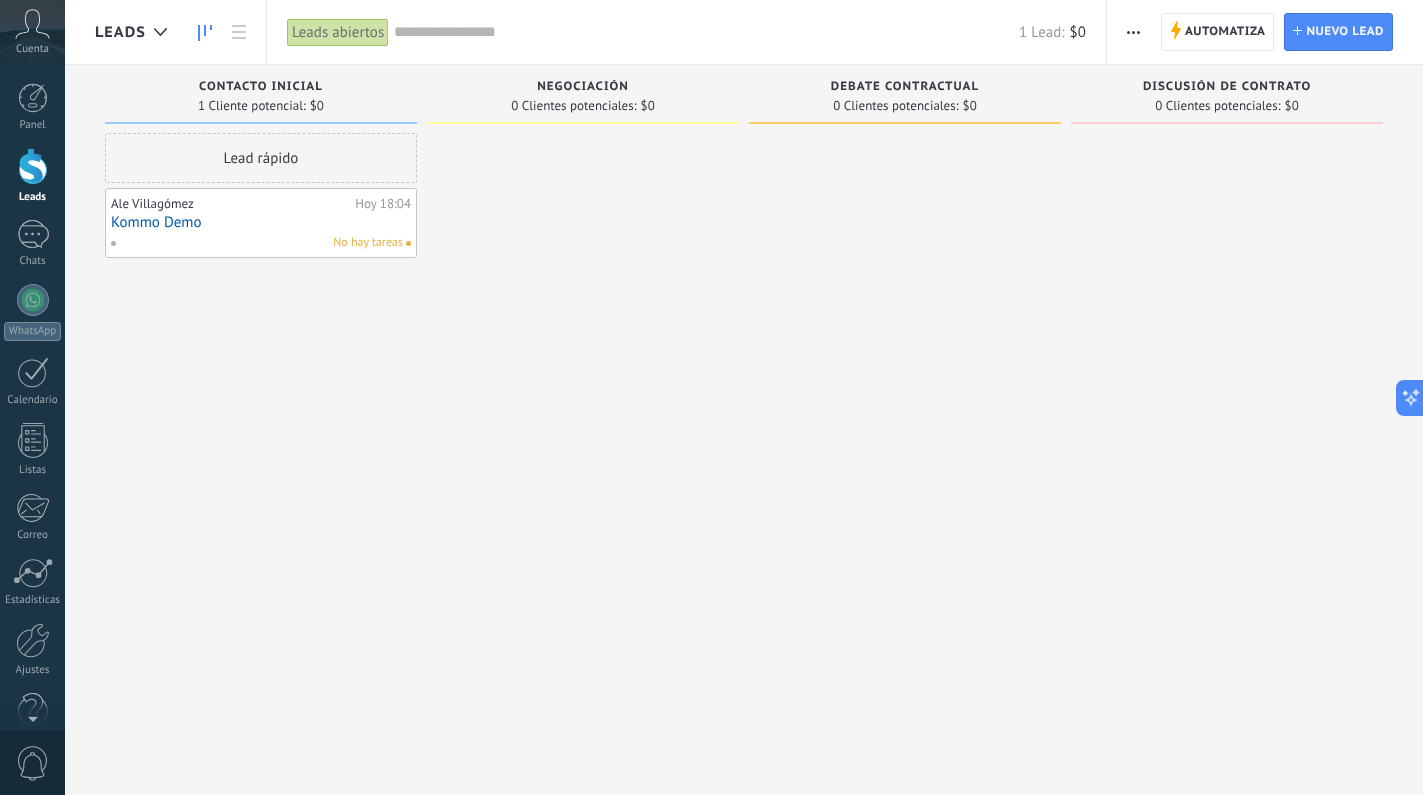 click on "Contacto inicial" at bounding box center (261, 87) 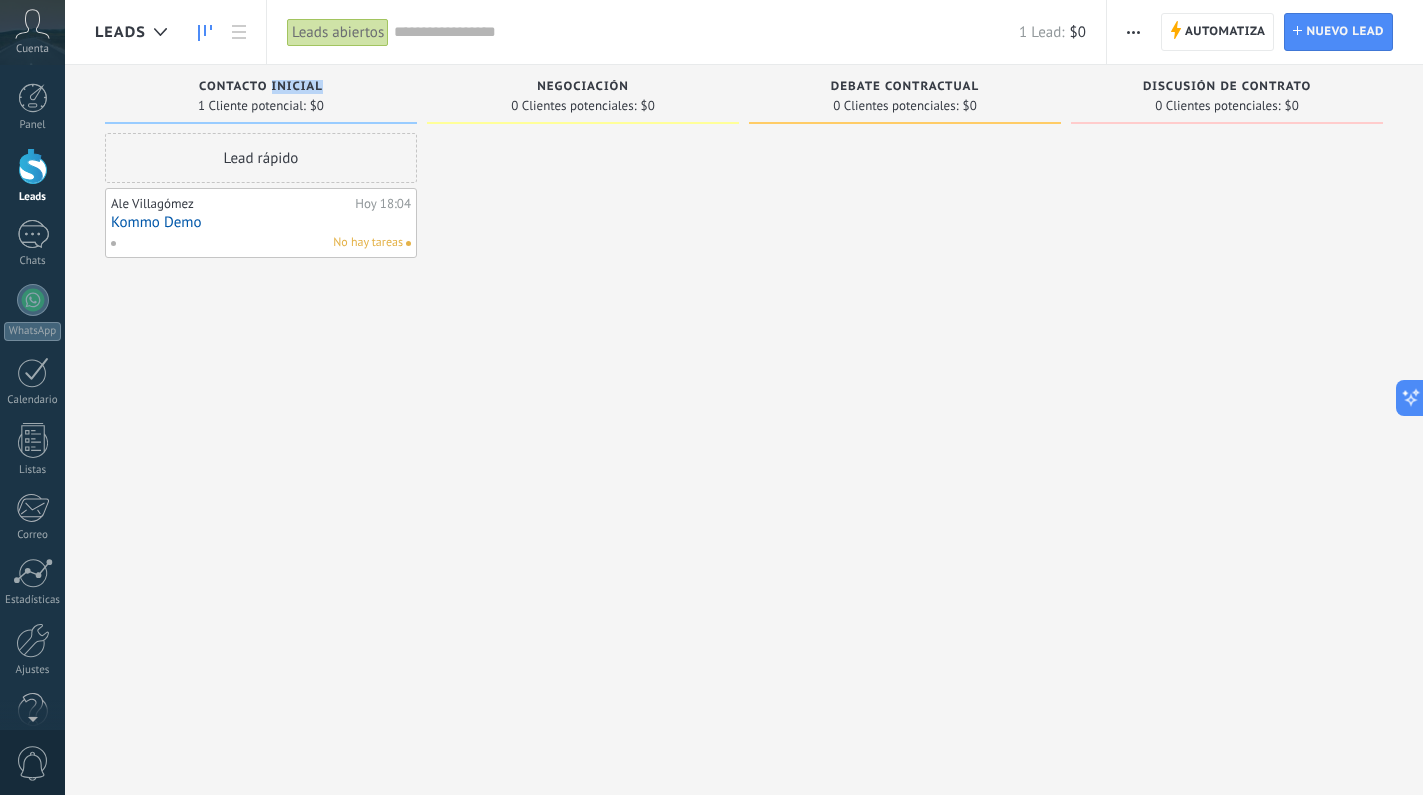 click on "Contacto inicial" at bounding box center [261, 87] 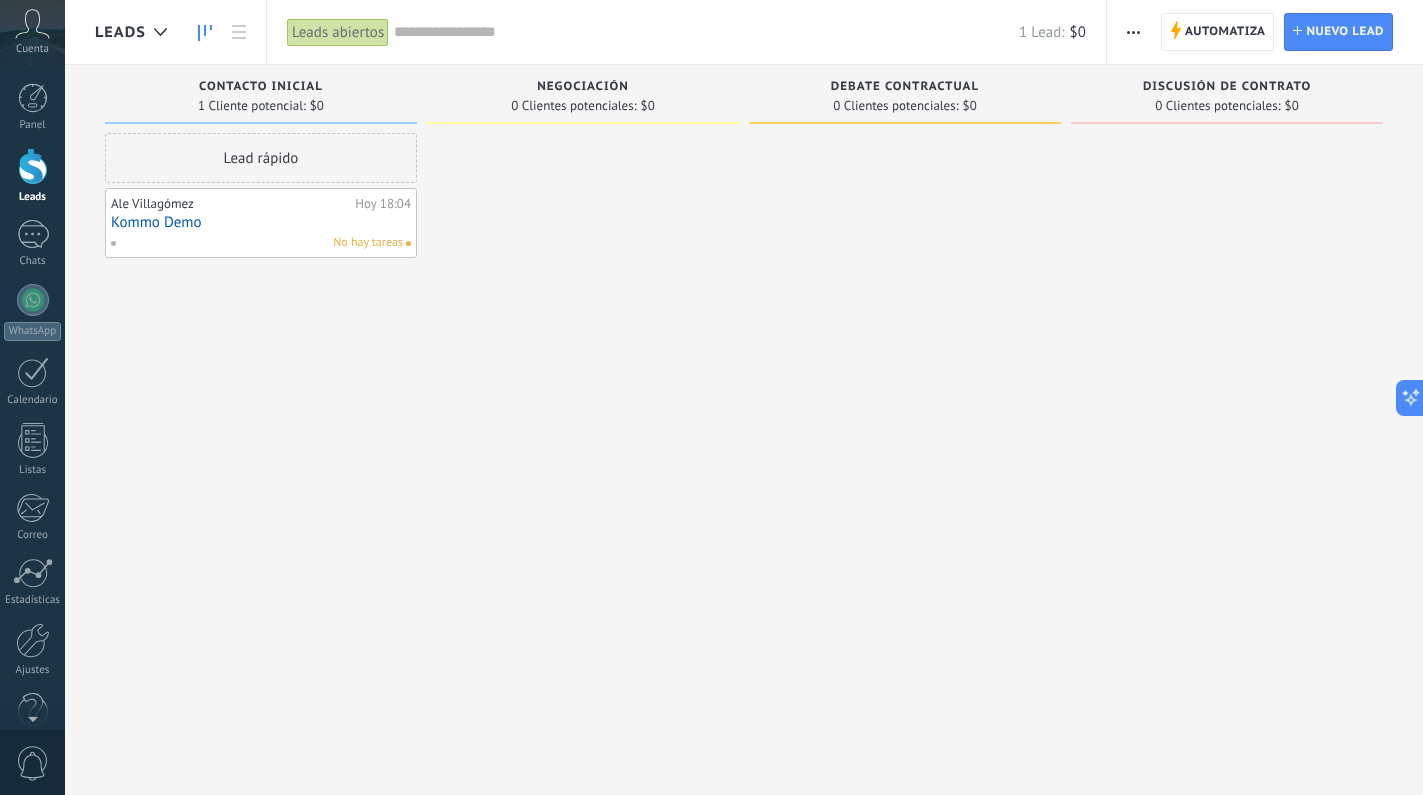 click at bounding box center [706, 32] 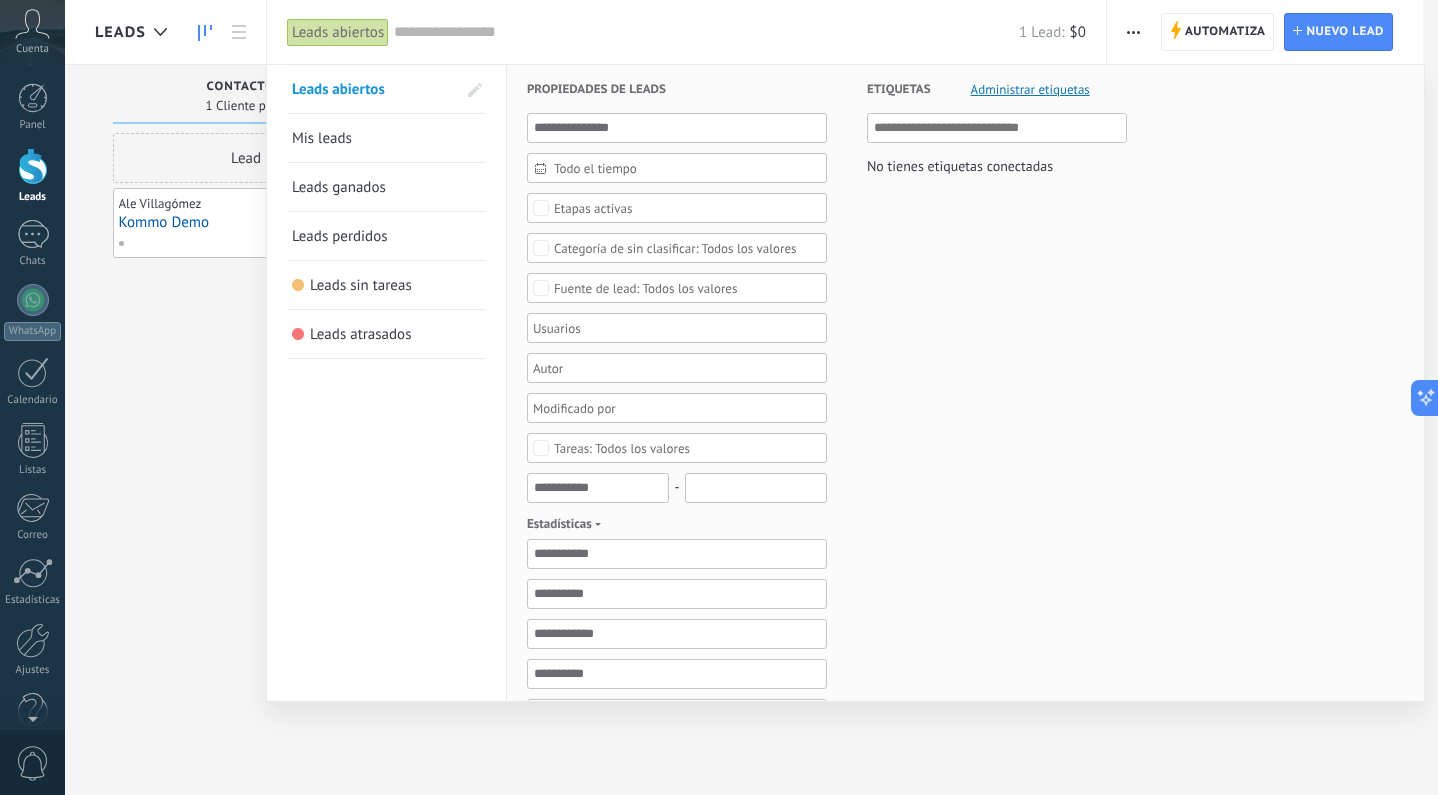 click on "Leads abiertos" at bounding box center (338, 32) 